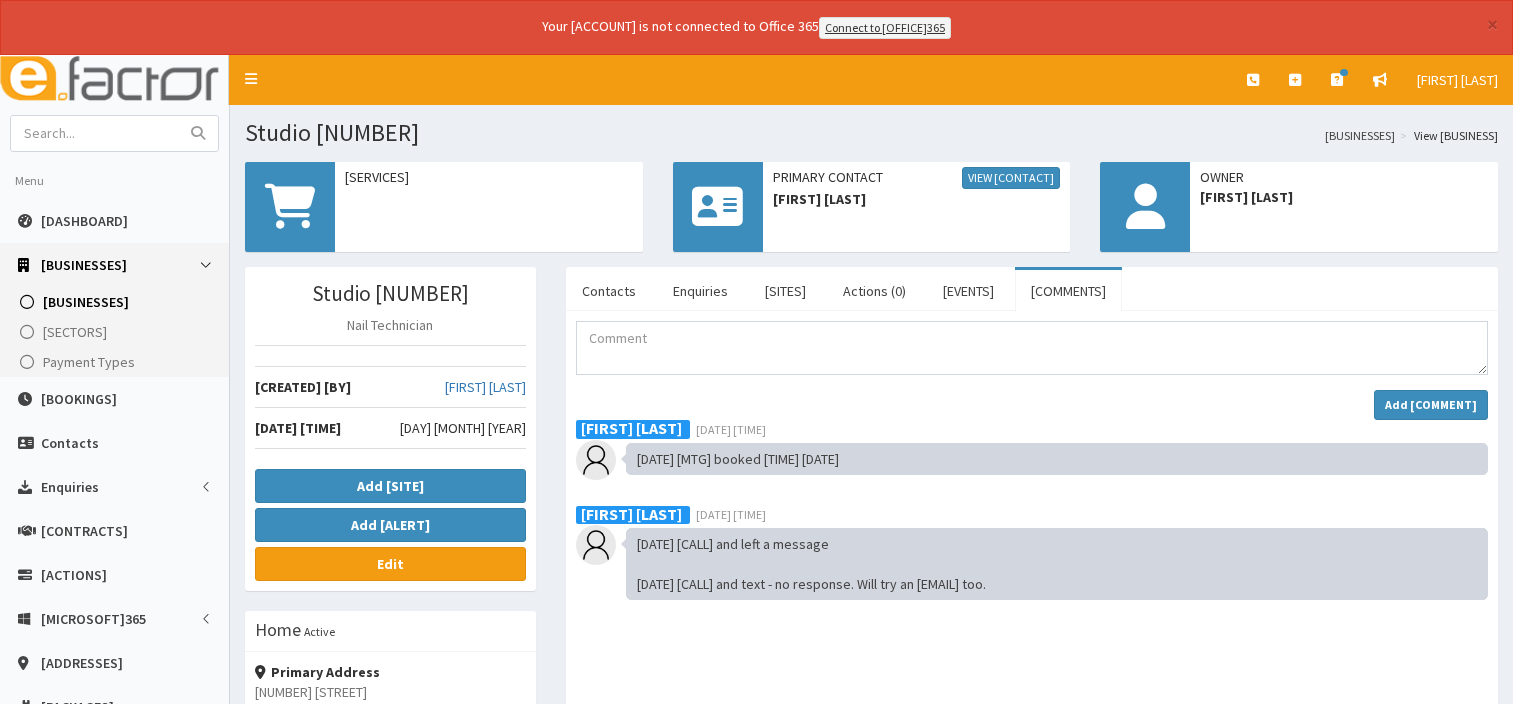scroll, scrollTop: 0, scrollLeft: 0, axis: both 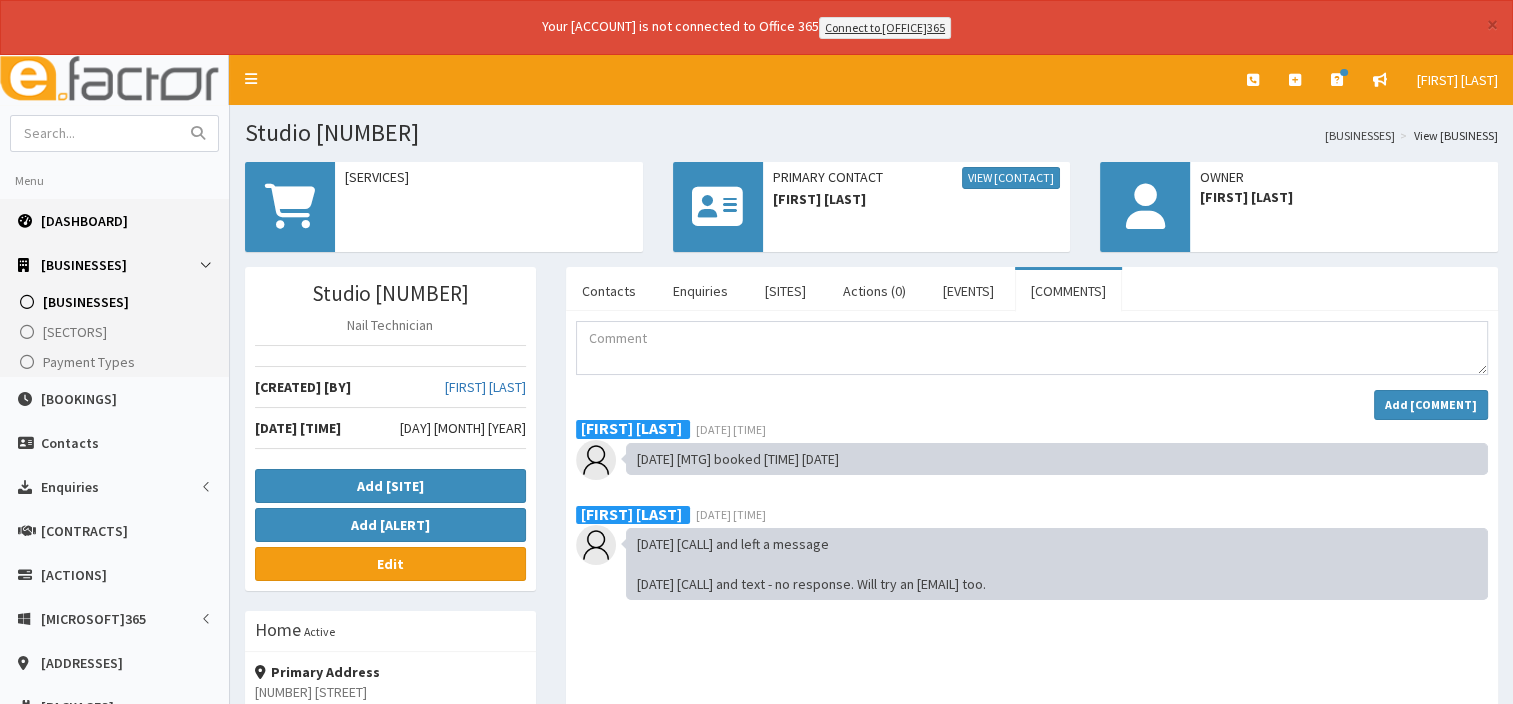 click on "Dashboard" at bounding box center [84, 221] 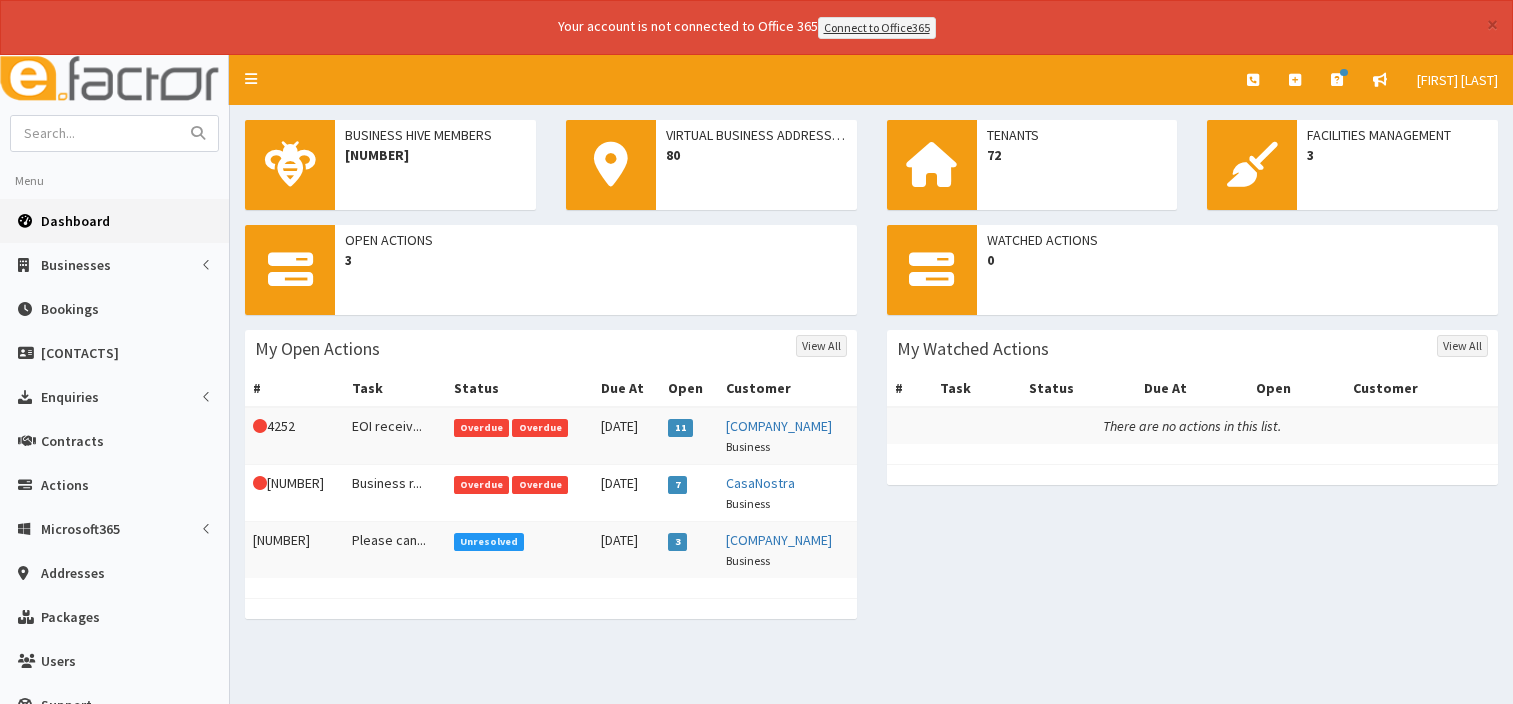 scroll, scrollTop: 0, scrollLeft: 0, axis: both 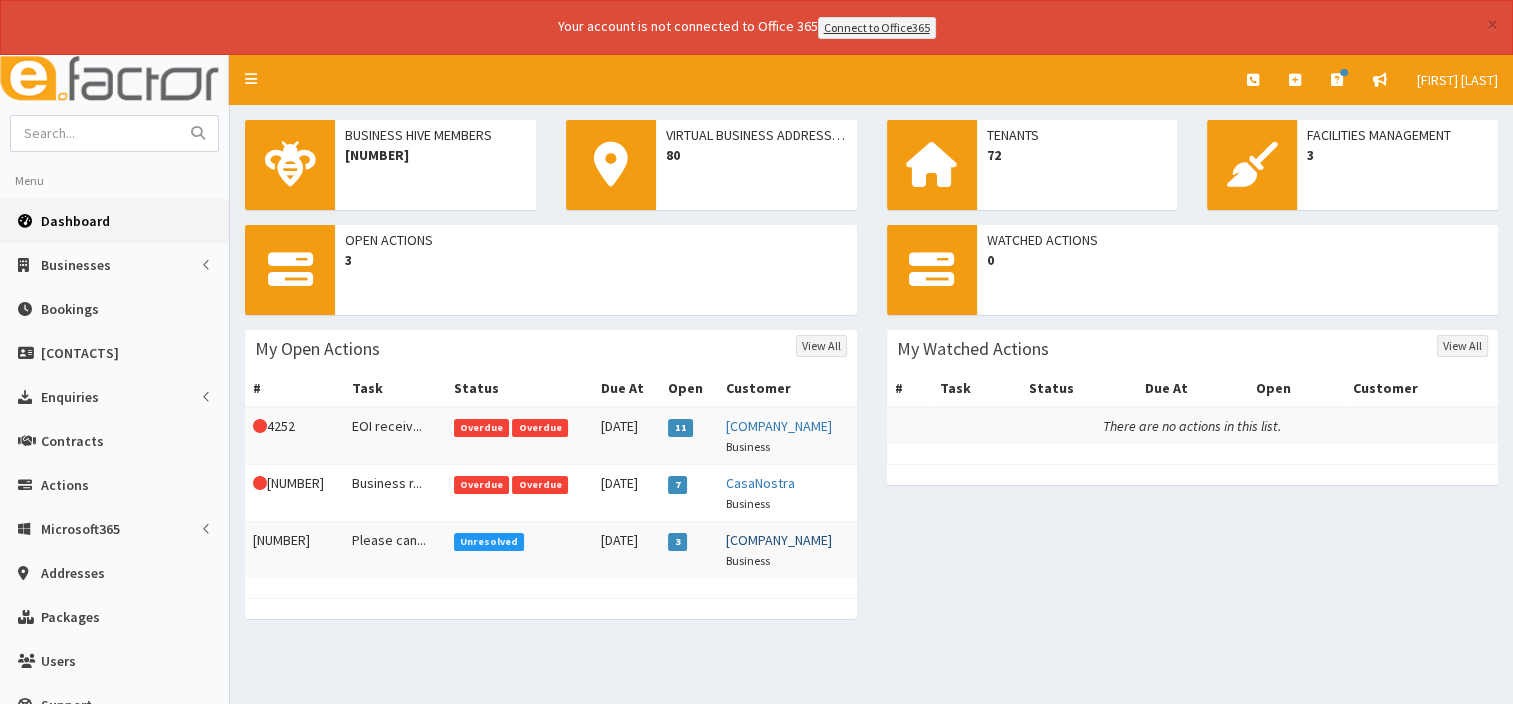 click on "[COMPANY_NAME]" at bounding box center [779, 540] 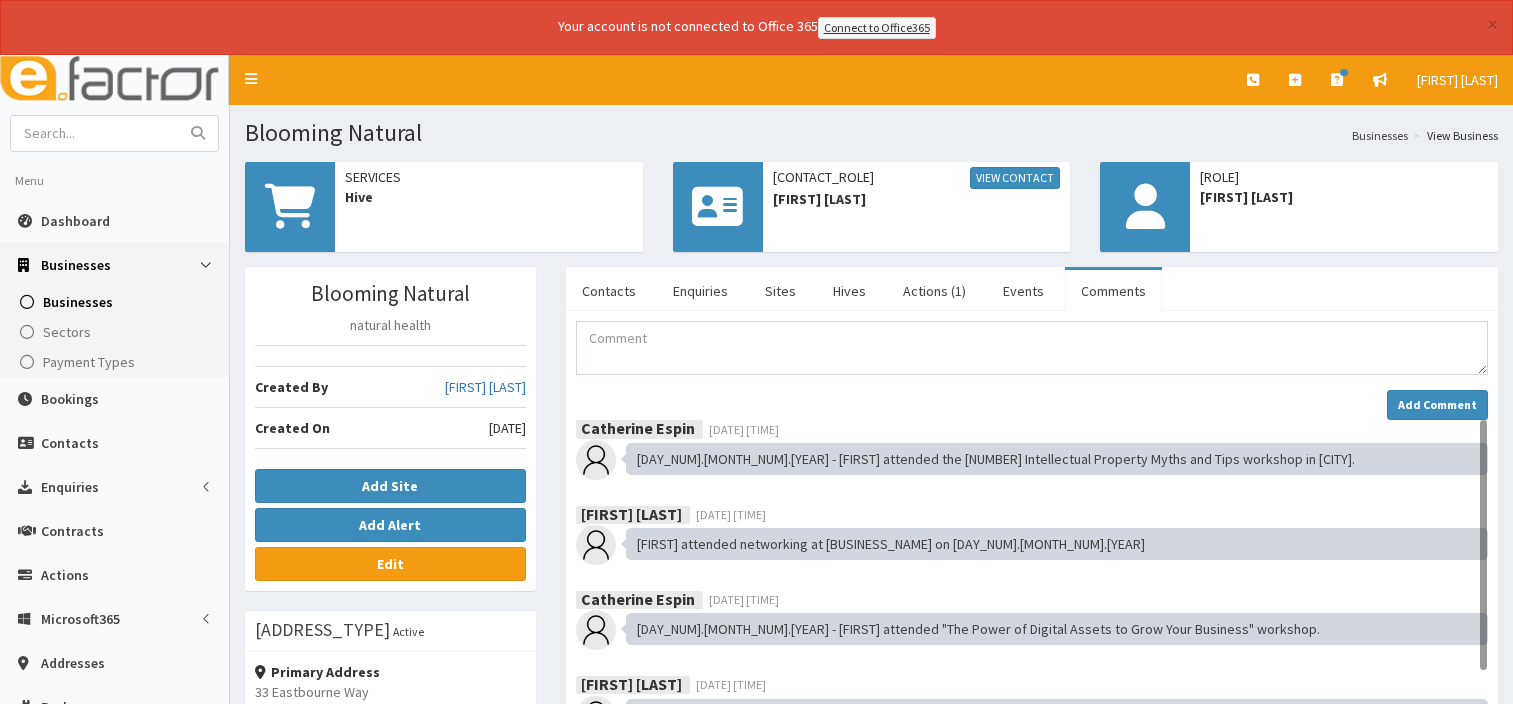 scroll, scrollTop: 0, scrollLeft: 0, axis: both 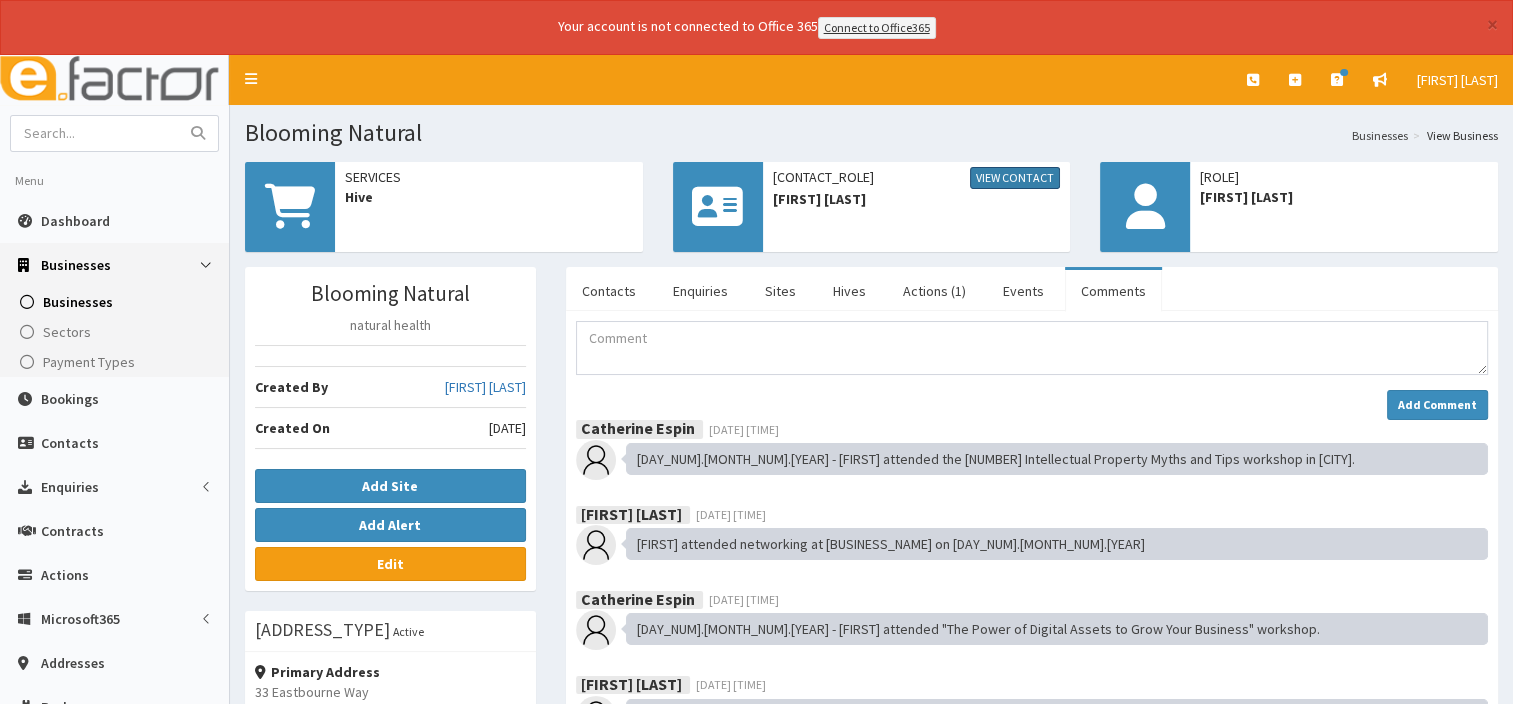 click on "View Contact" at bounding box center (1015, 178) 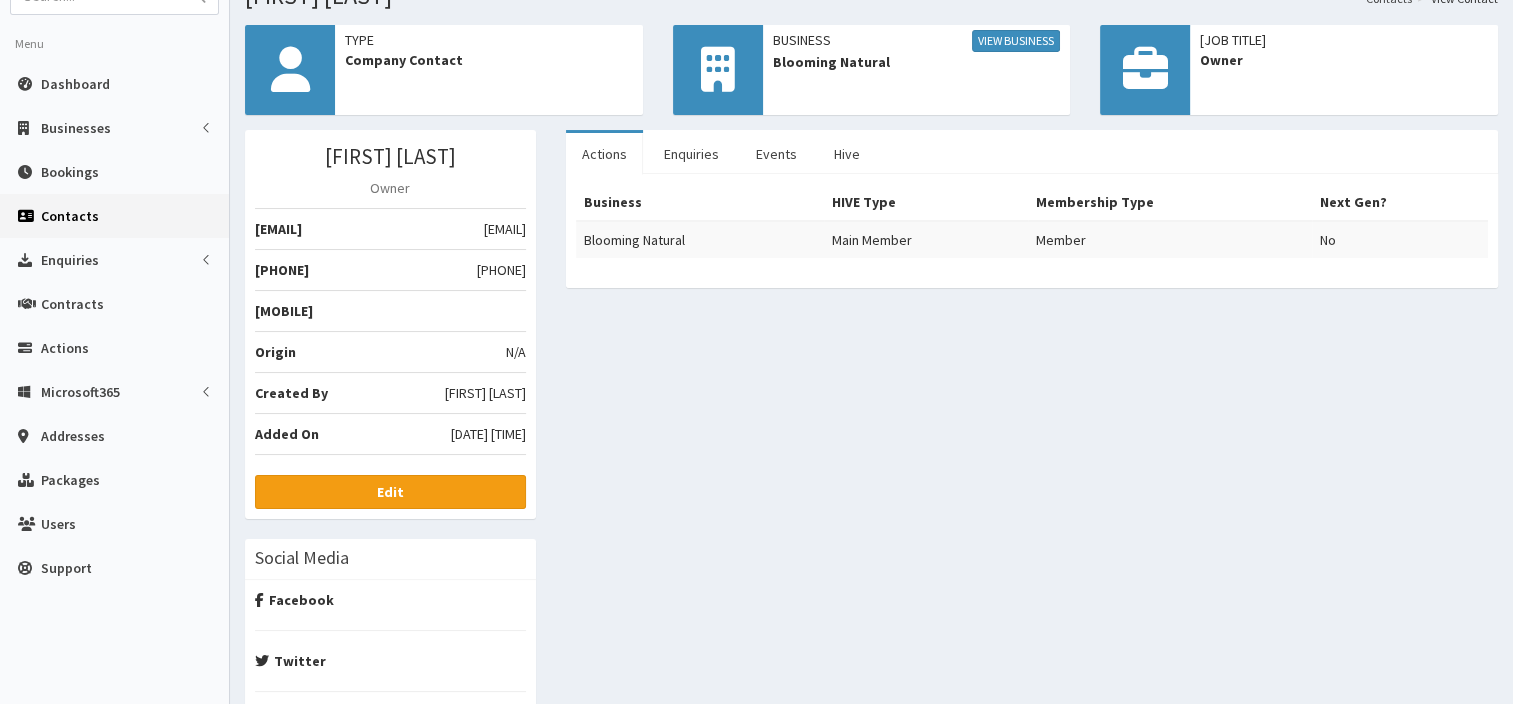 scroll, scrollTop: 0, scrollLeft: 0, axis: both 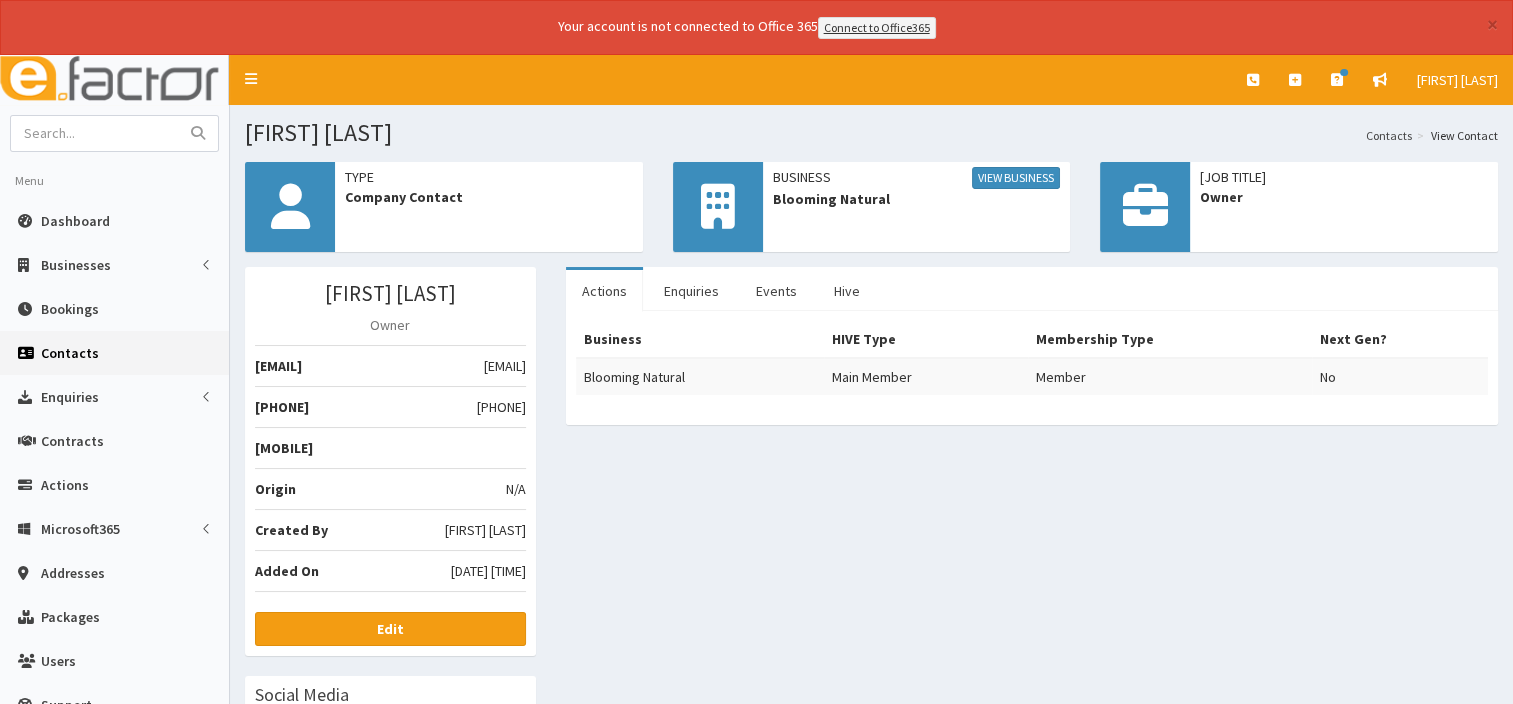 drag, startPoint x: 312, startPoint y: 363, endPoint x: 522, endPoint y: 372, distance: 210.19276 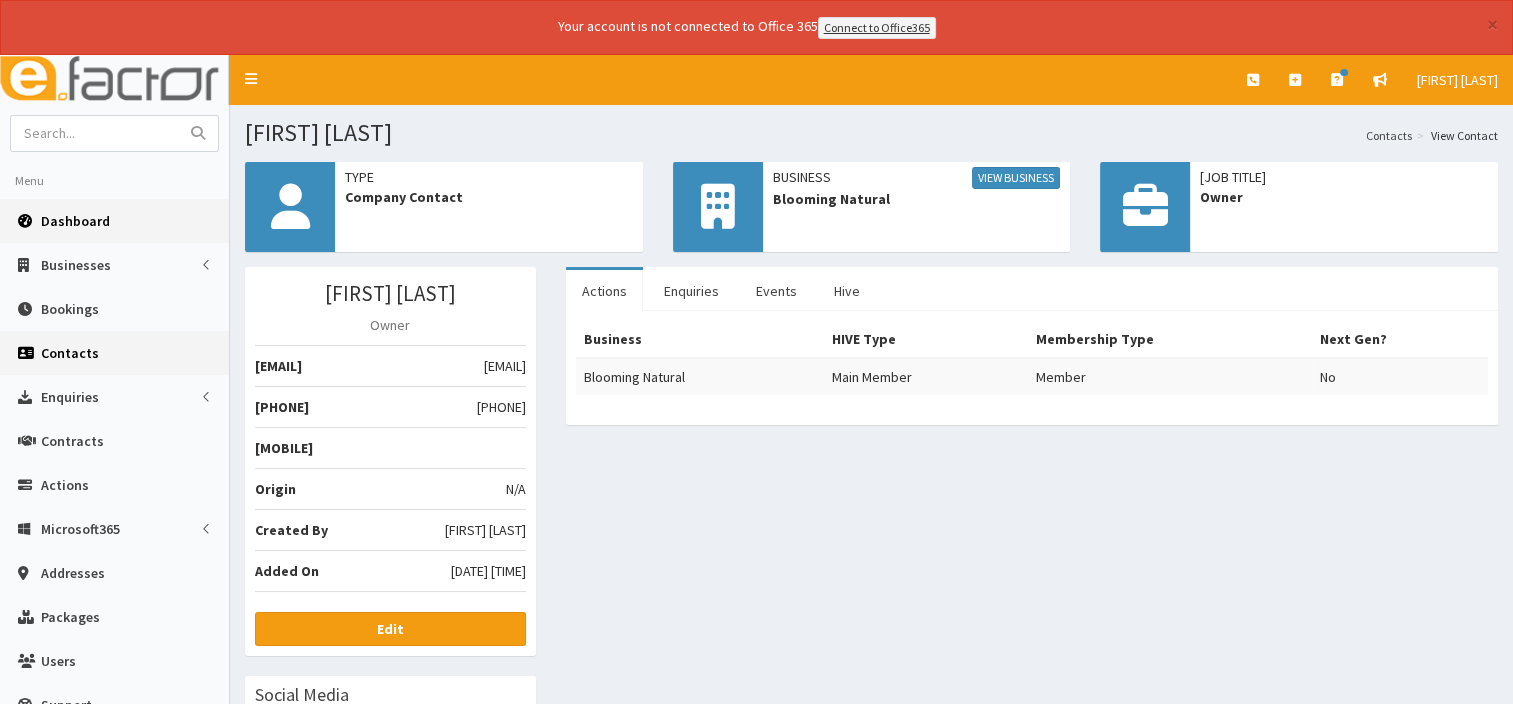 click on "Dashboard" at bounding box center (75, 221) 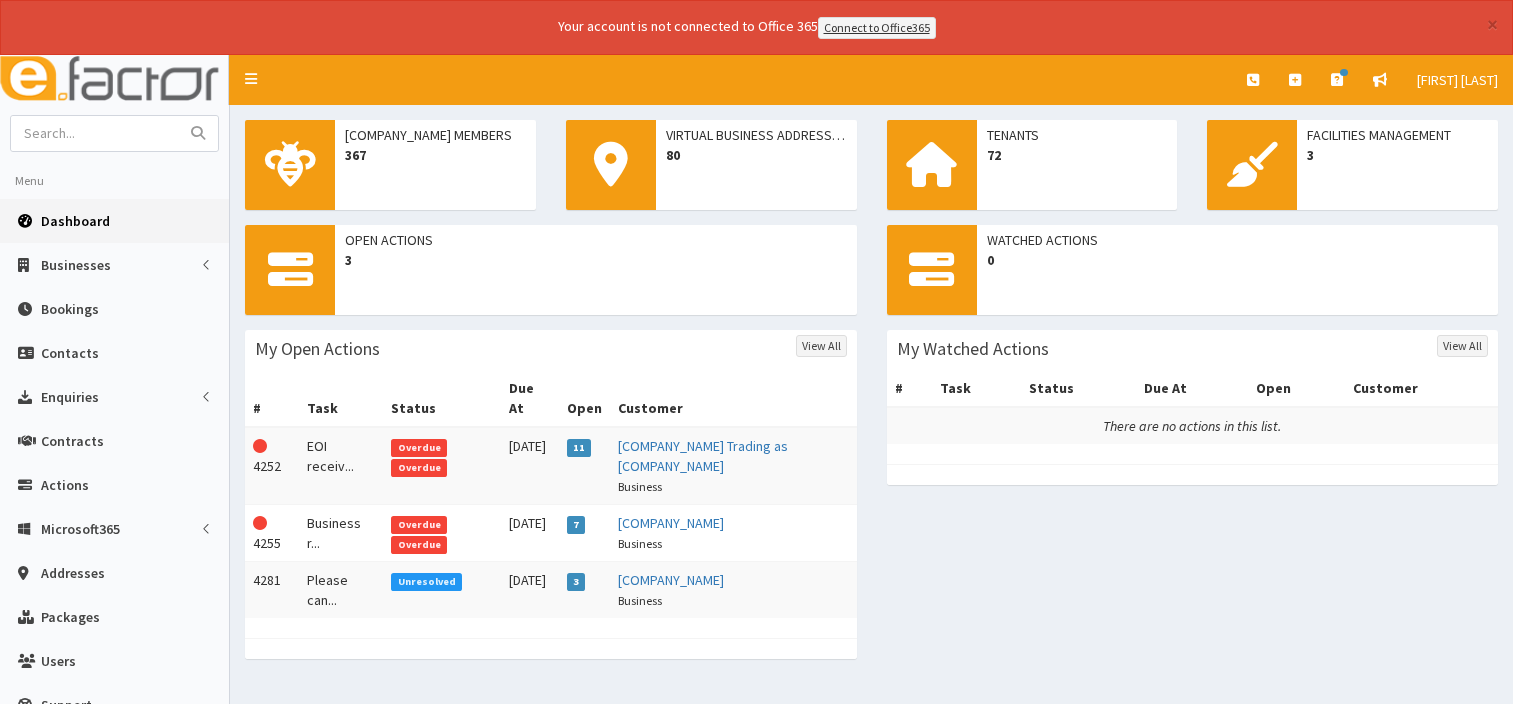 scroll, scrollTop: 0, scrollLeft: 0, axis: both 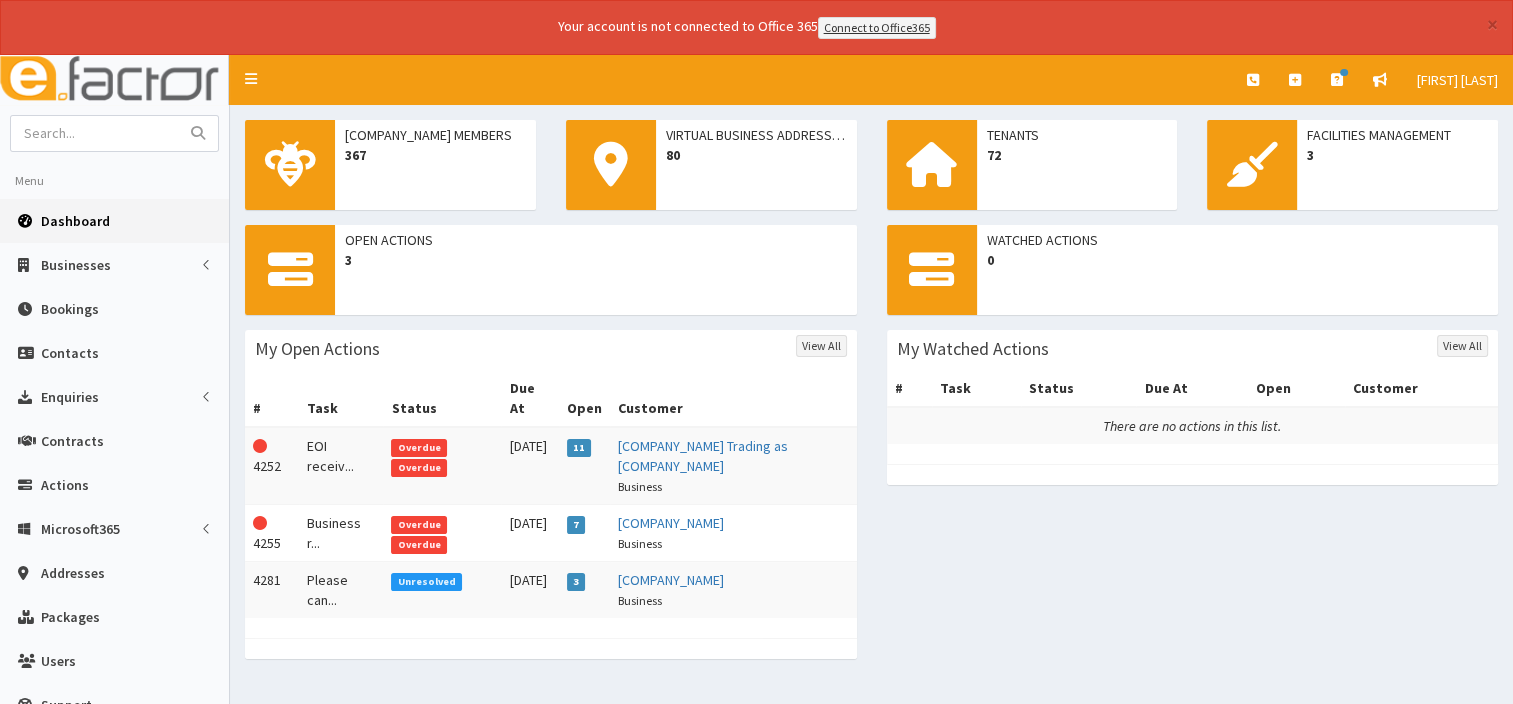 click on "Unresolved" at bounding box center (426, 582) 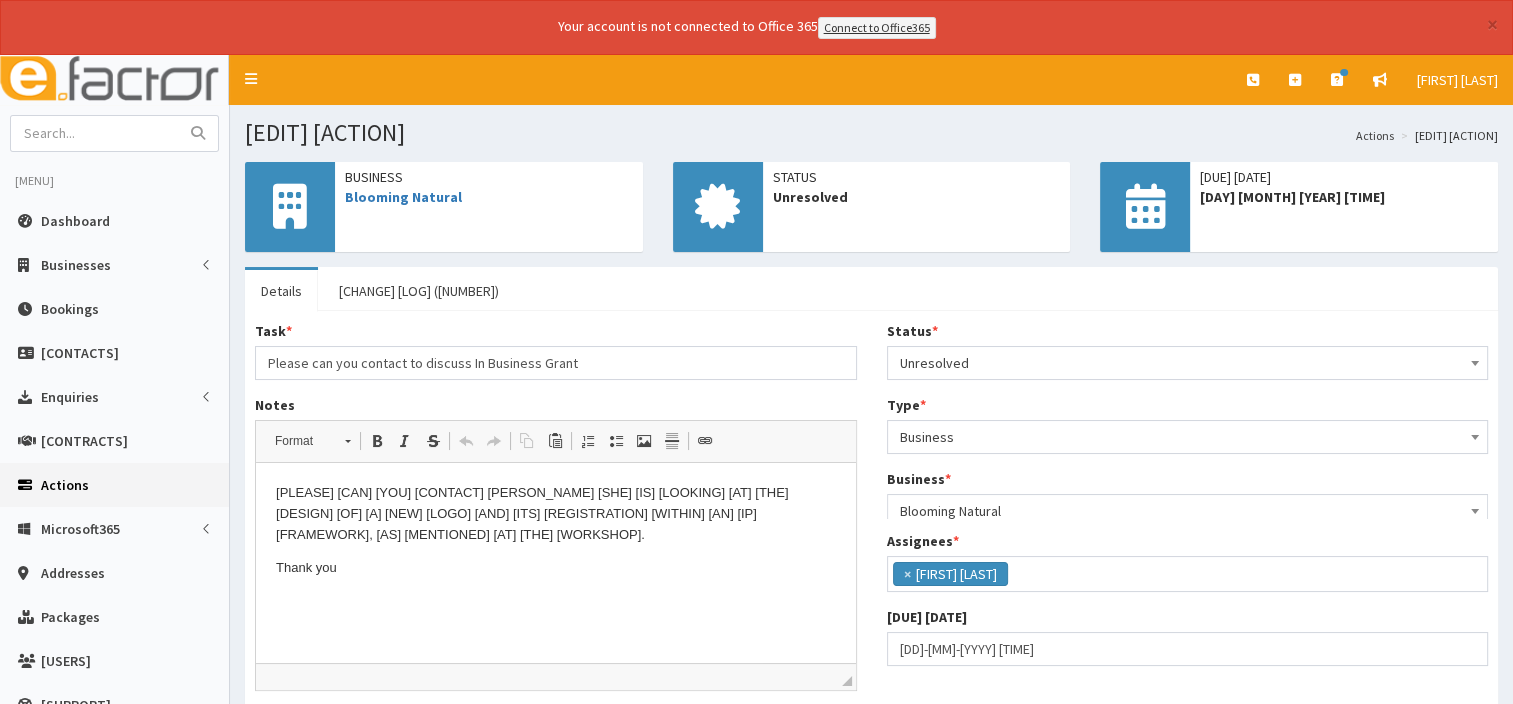 scroll, scrollTop: 0, scrollLeft: 0, axis: both 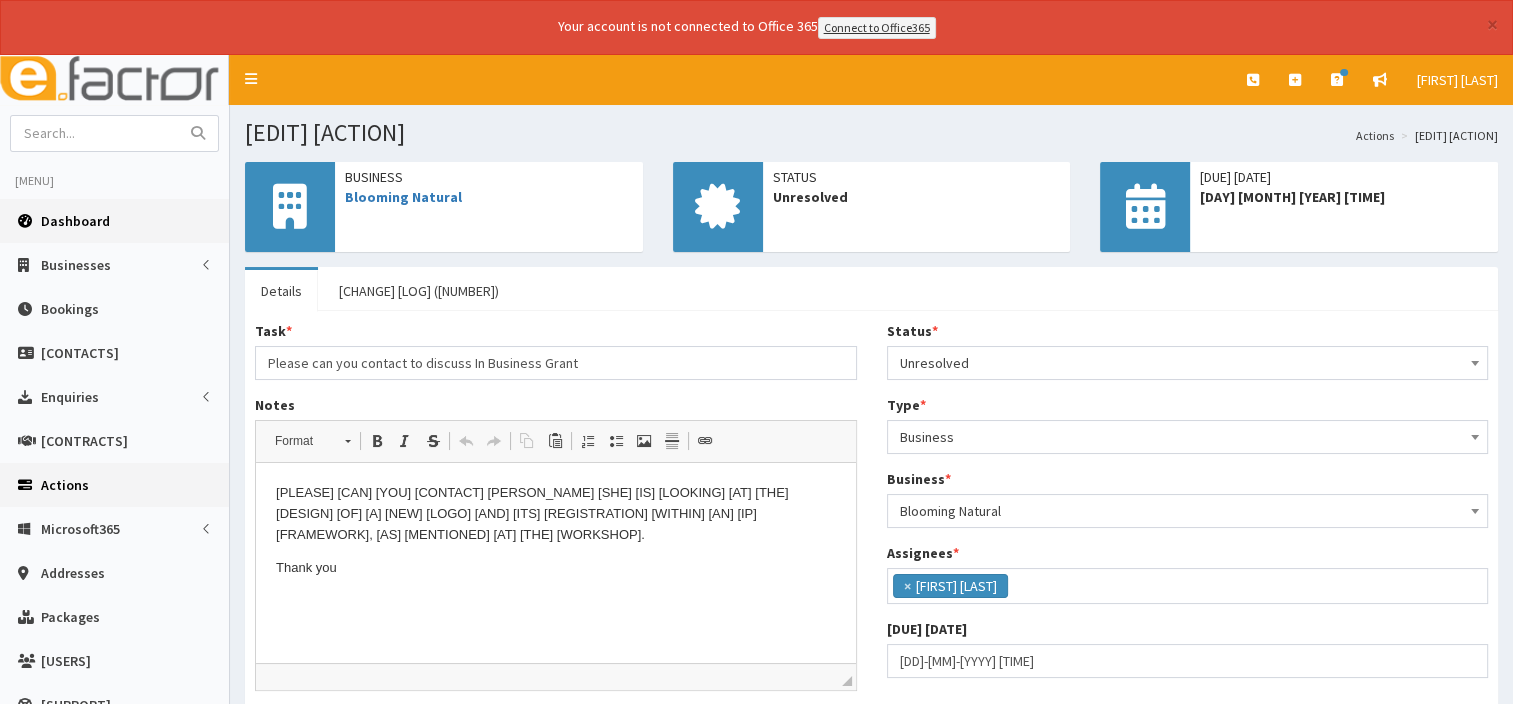 click on "Dashboard" at bounding box center (75, 221) 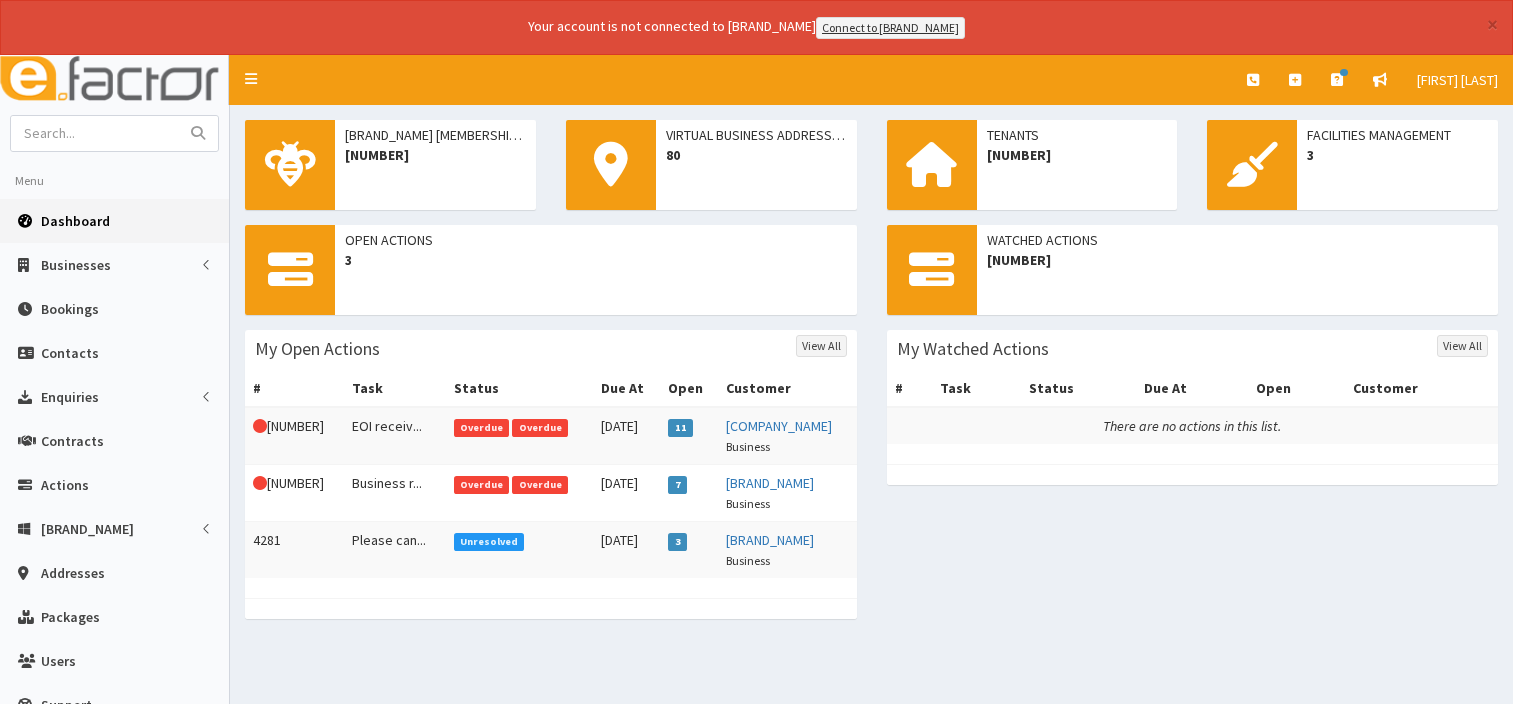 scroll, scrollTop: 0, scrollLeft: 0, axis: both 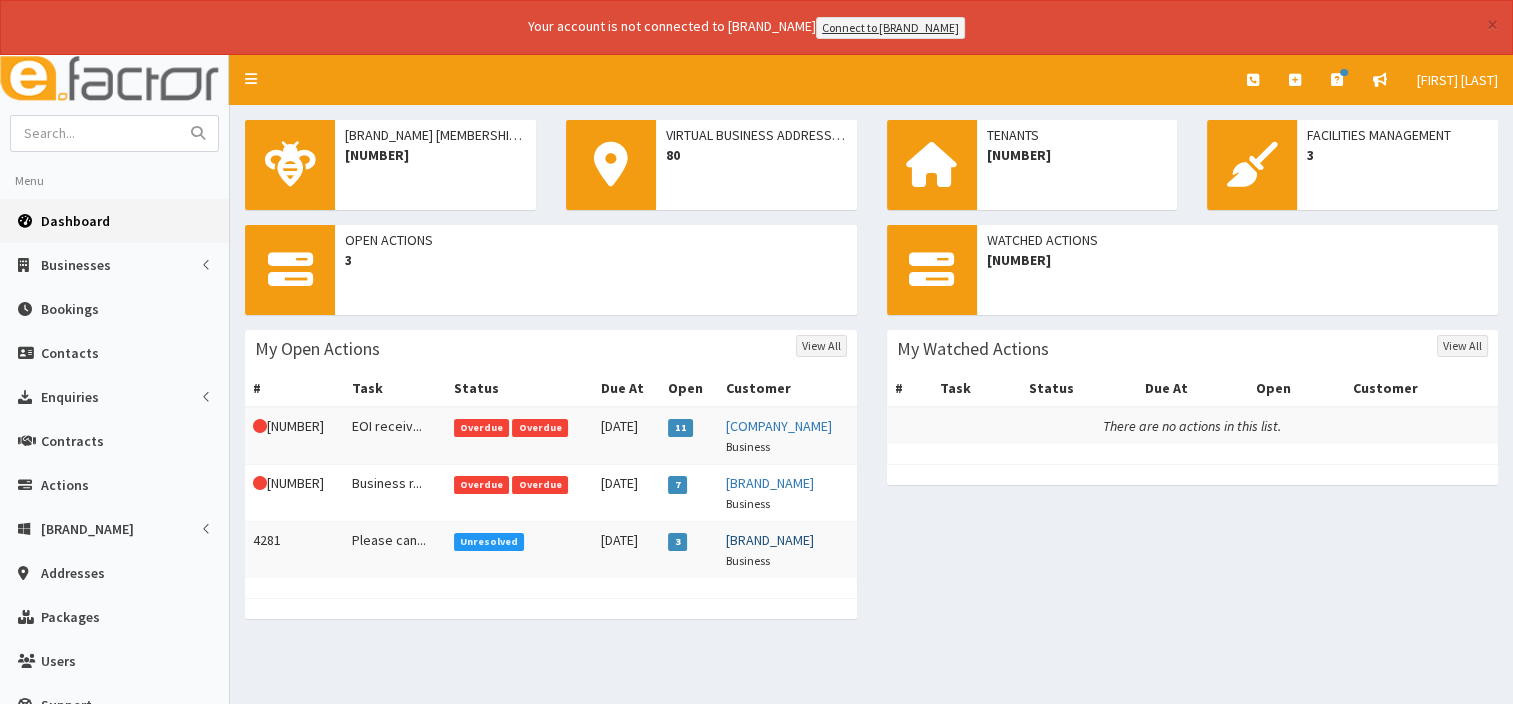 click on "[BRAND_NAME]" at bounding box center [770, 540] 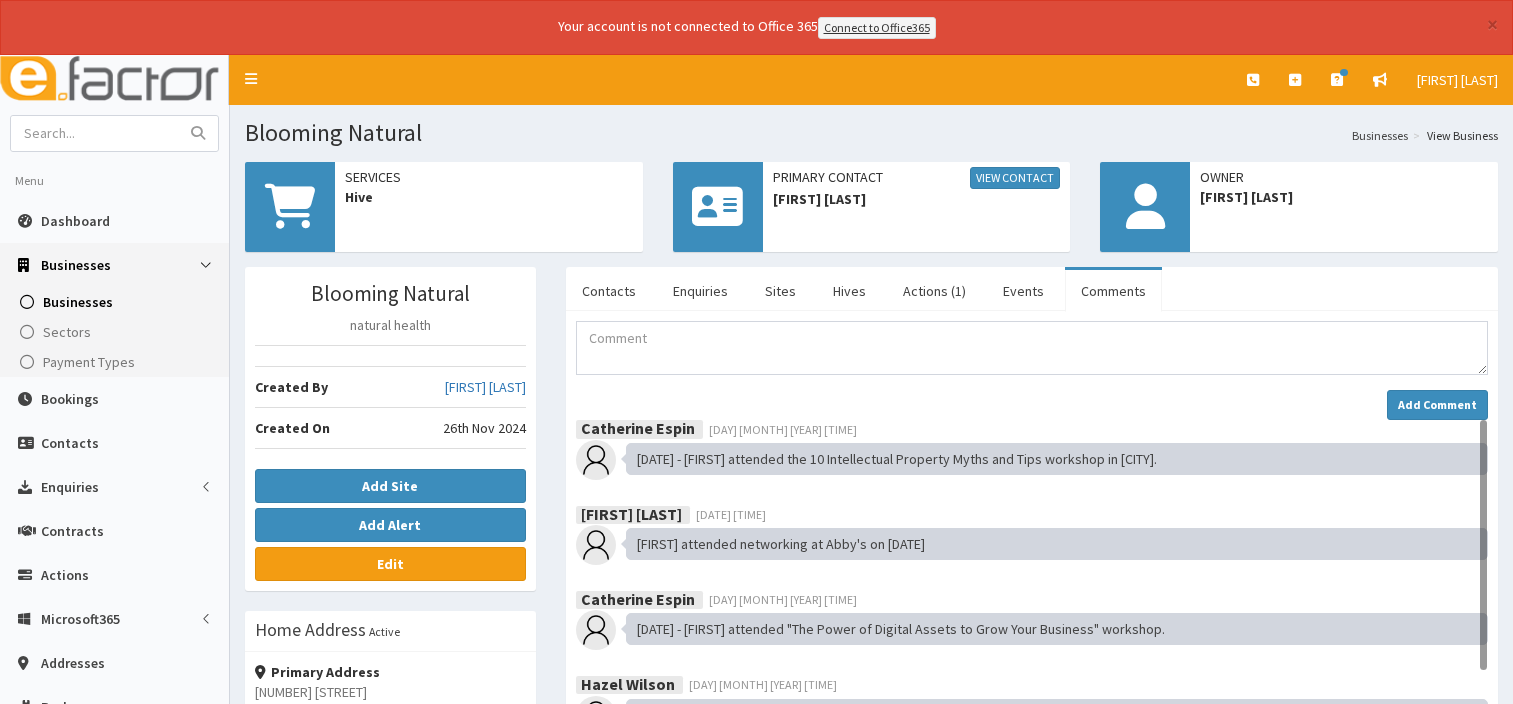 scroll, scrollTop: 0, scrollLeft: 0, axis: both 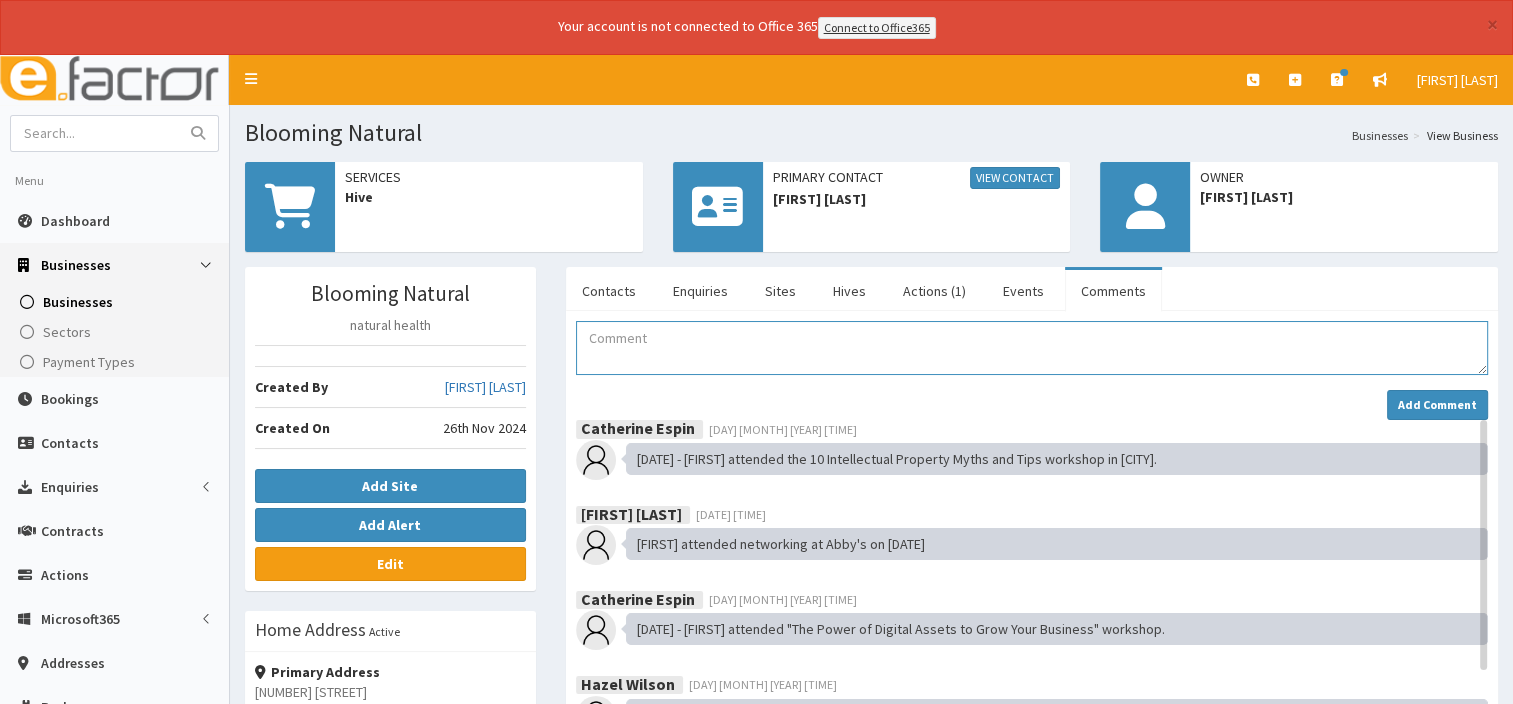 click at bounding box center (1032, 348) 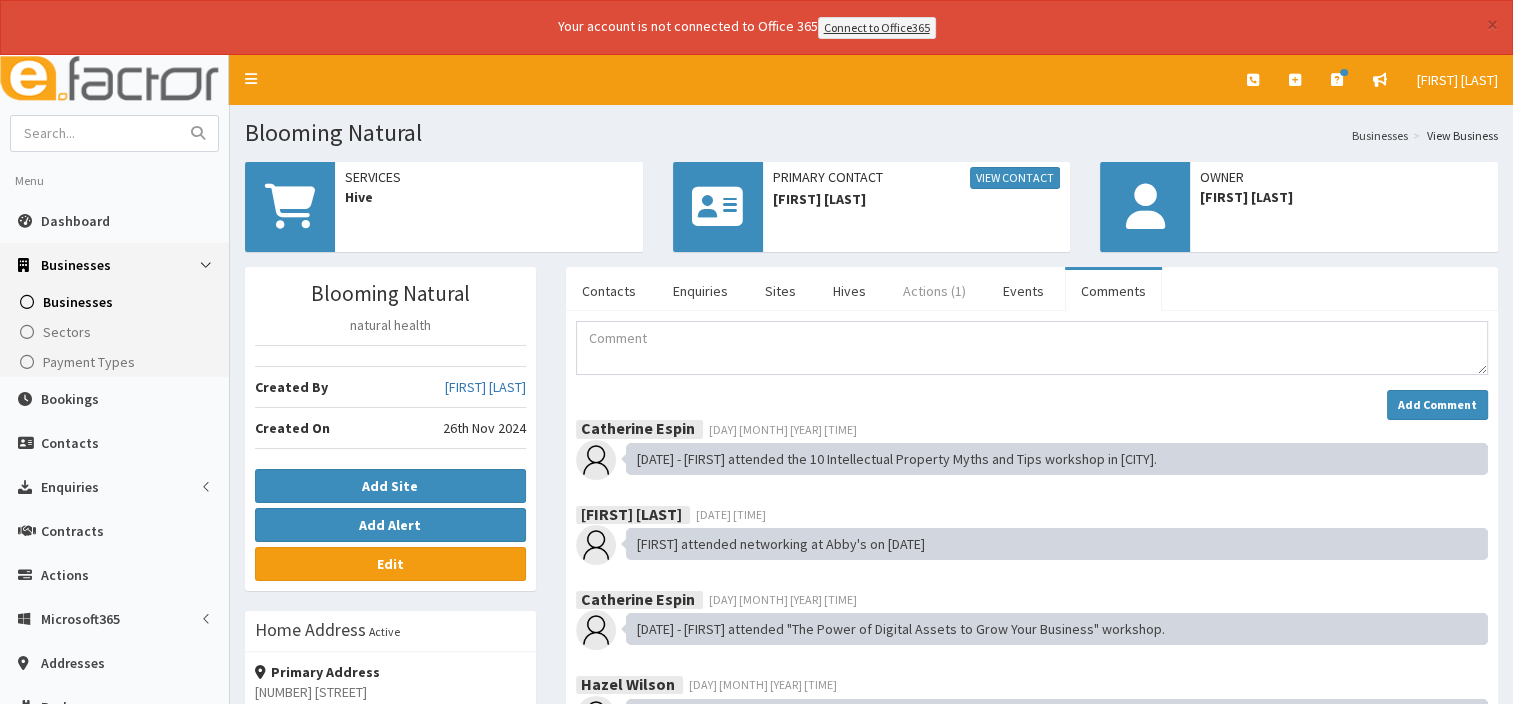 click on "Actions (1)" at bounding box center (934, 291) 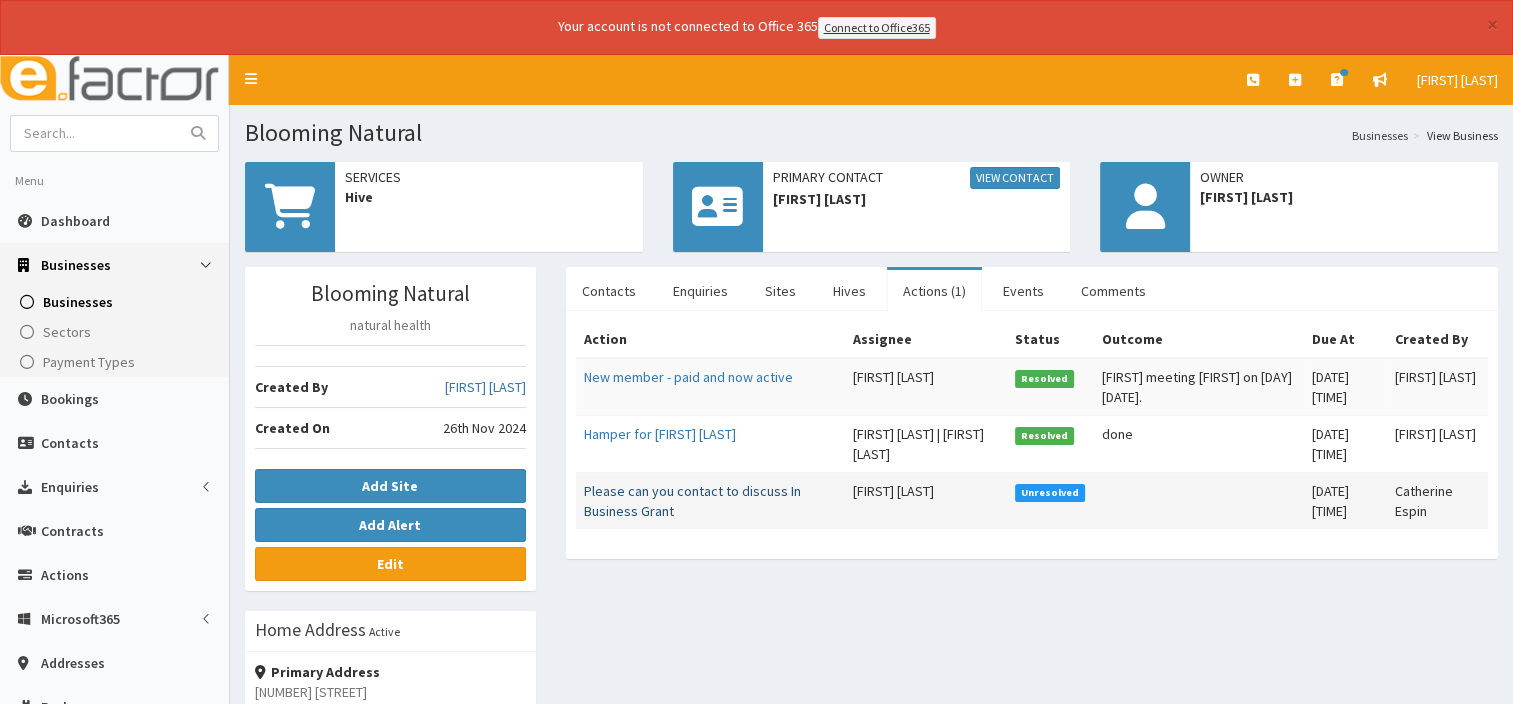click on "Please can you contact to discuss In Business Grant" at bounding box center [692, 501] 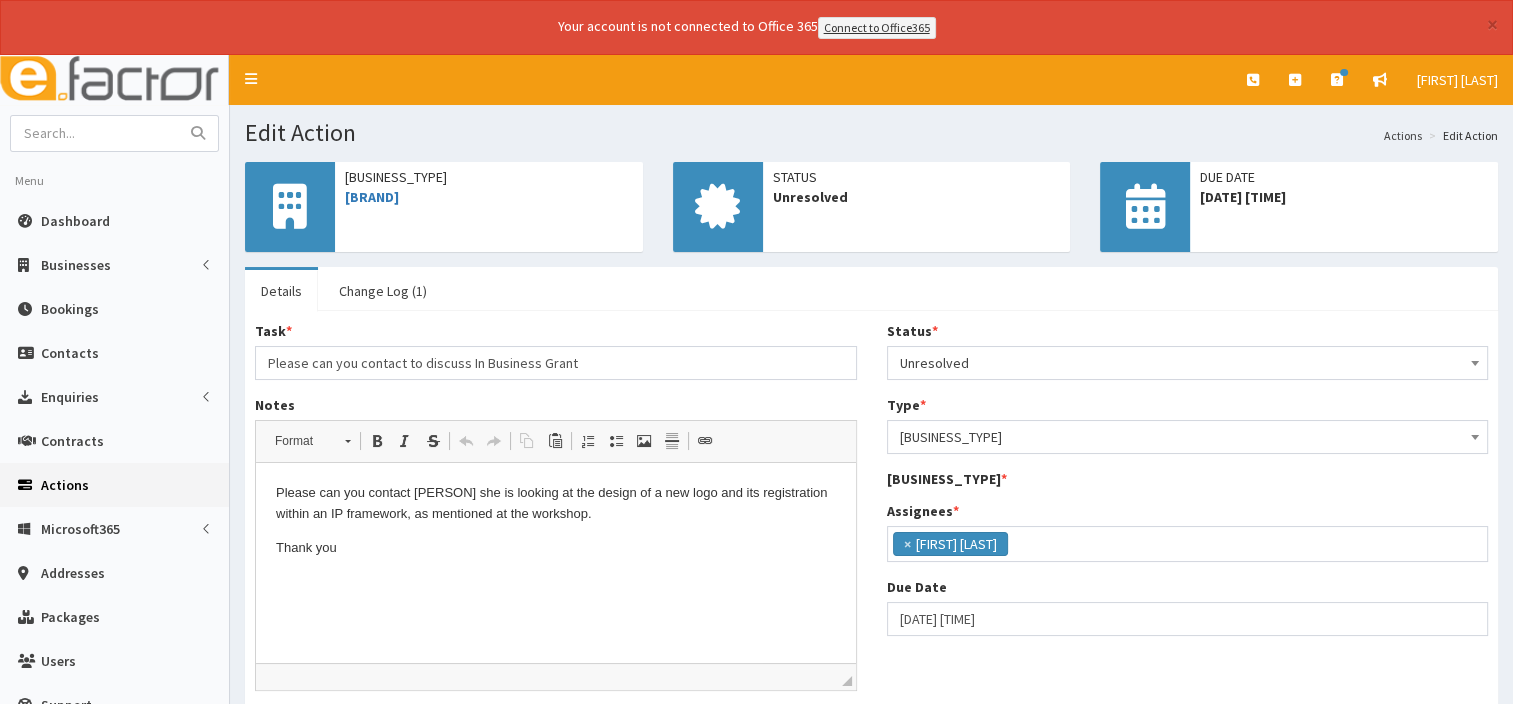 scroll, scrollTop: 0, scrollLeft: 0, axis: both 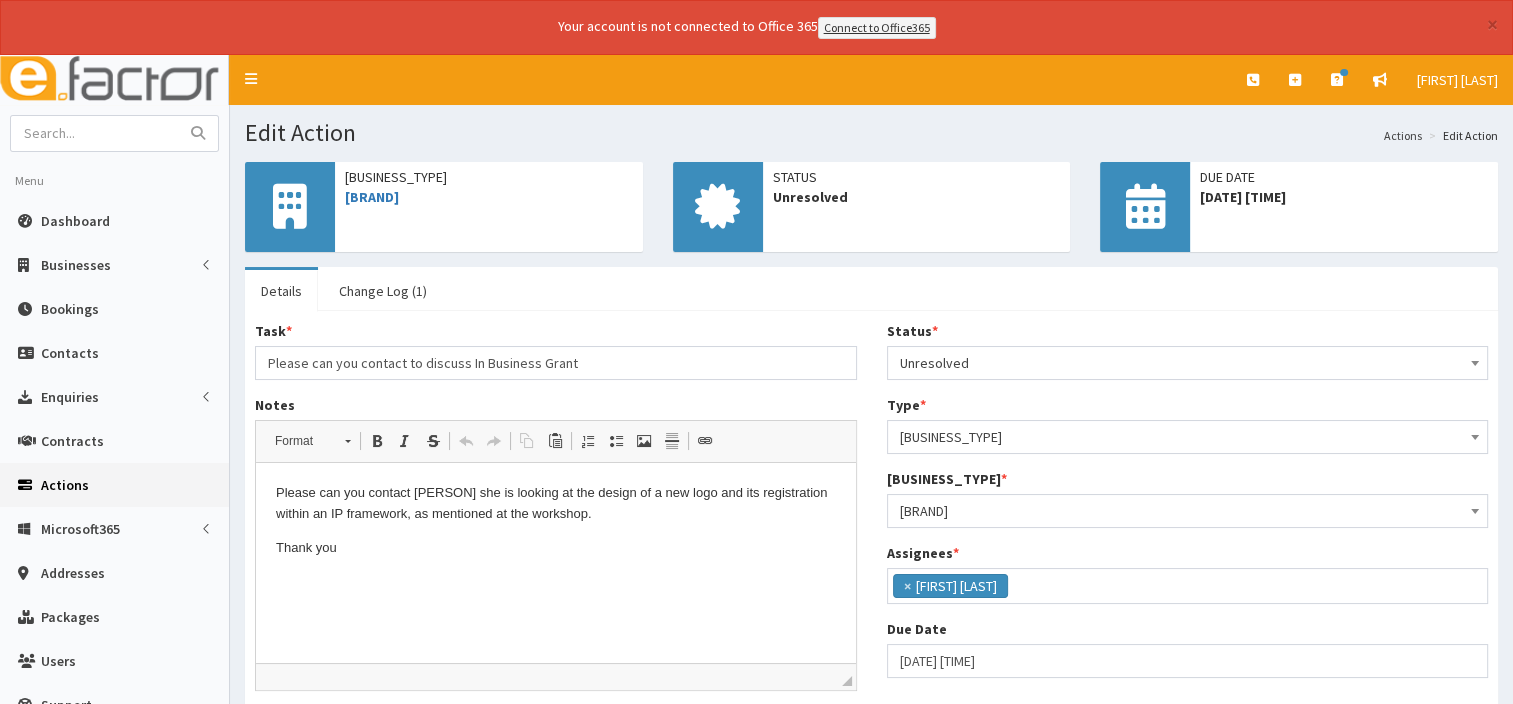 click at bounding box center (1475, 361) 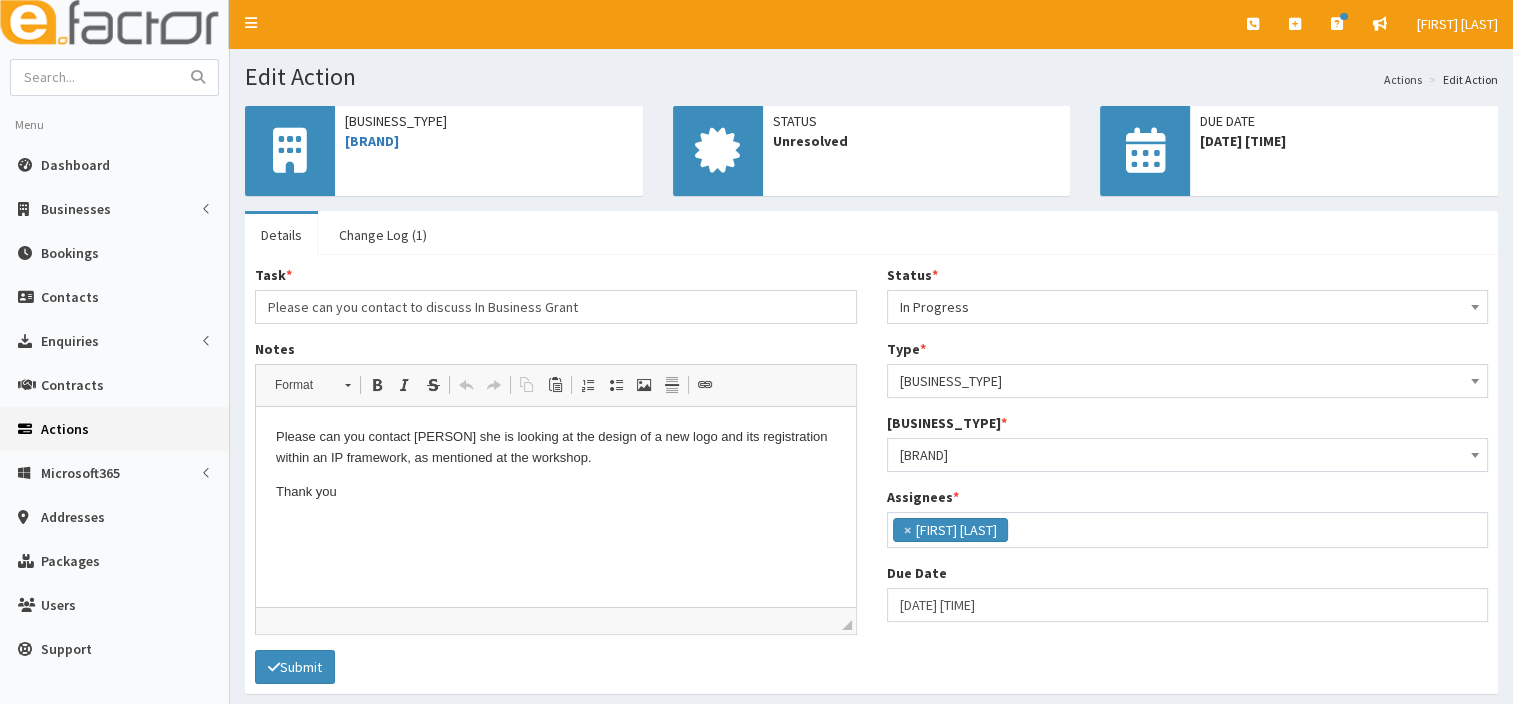 scroll, scrollTop: 129, scrollLeft: 0, axis: vertical 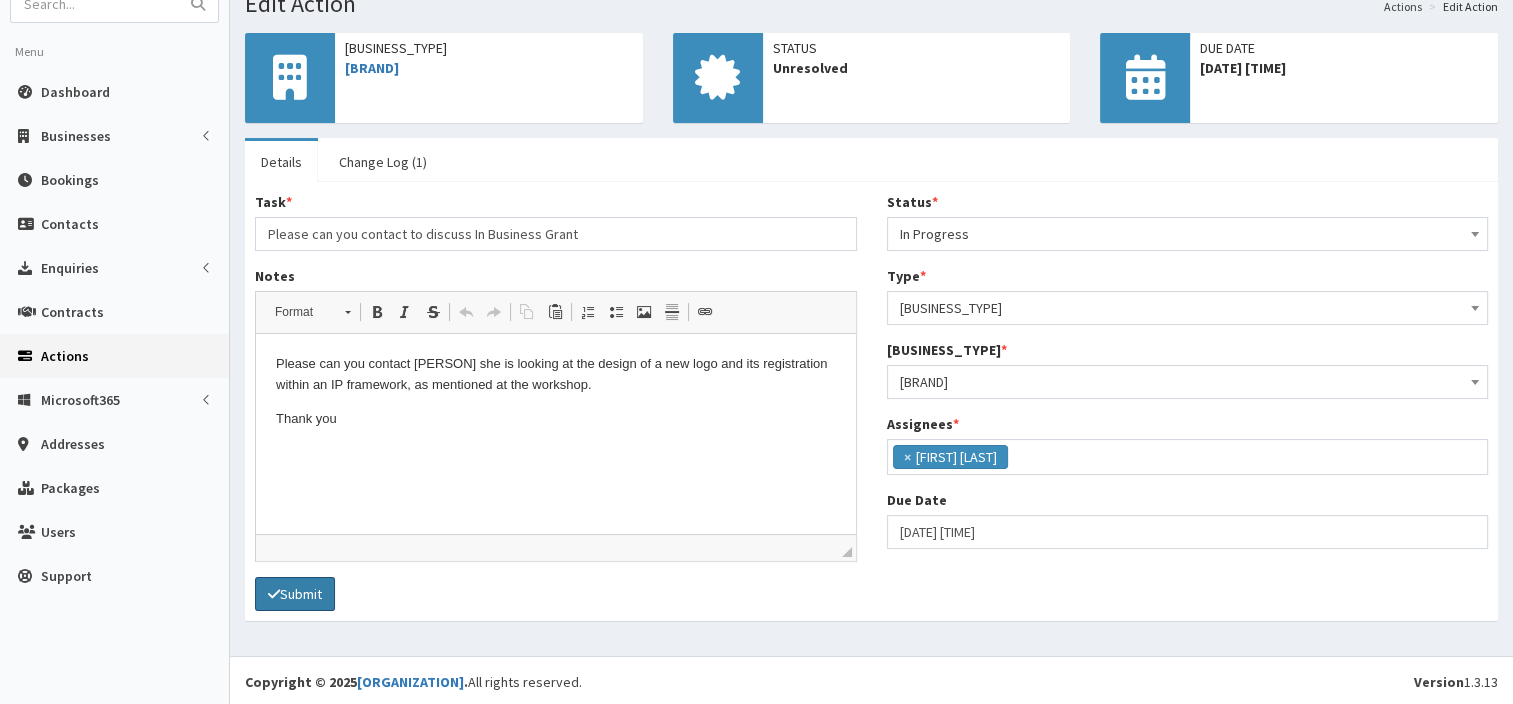 click on "Submit" at bounding box center [295, 594] 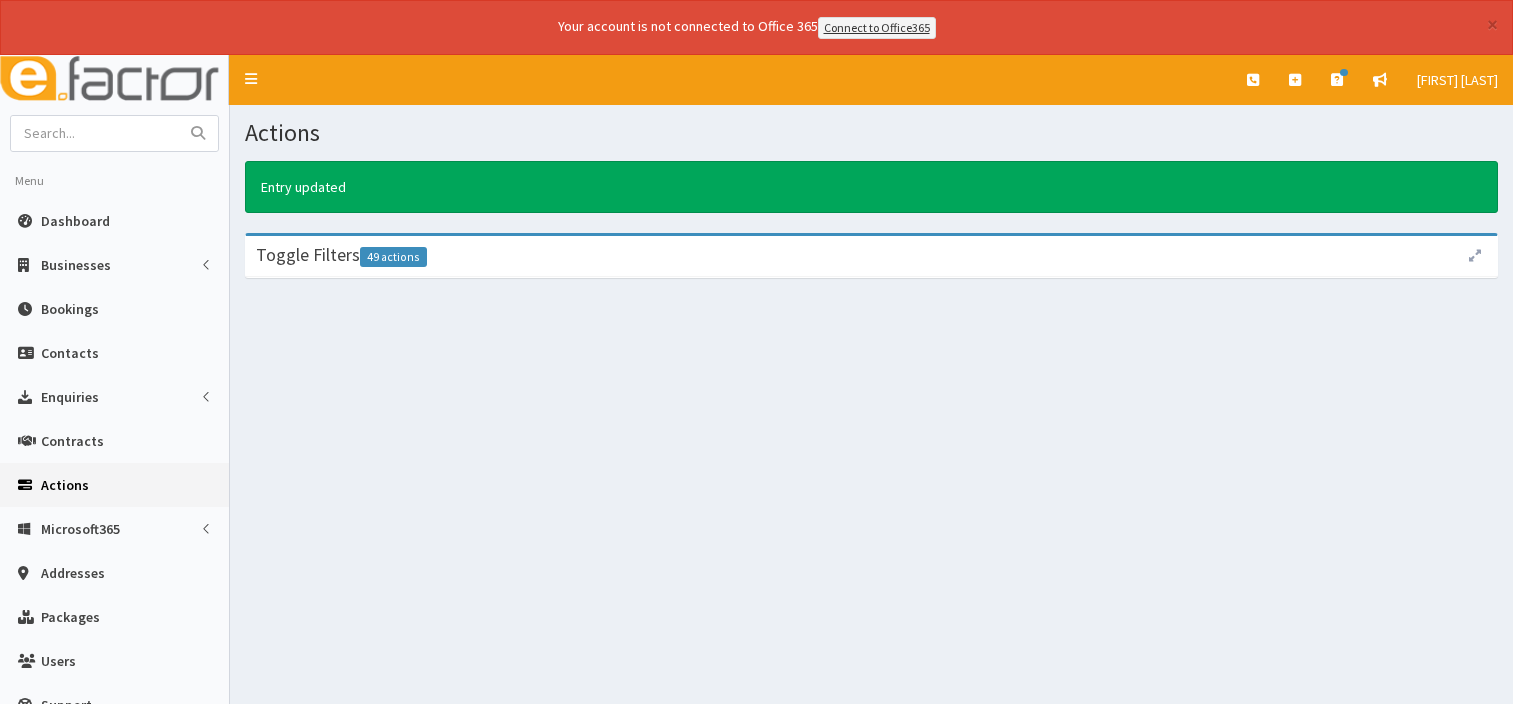 scroll, scrollTop: 0, scrollLeft: 0, axis: both 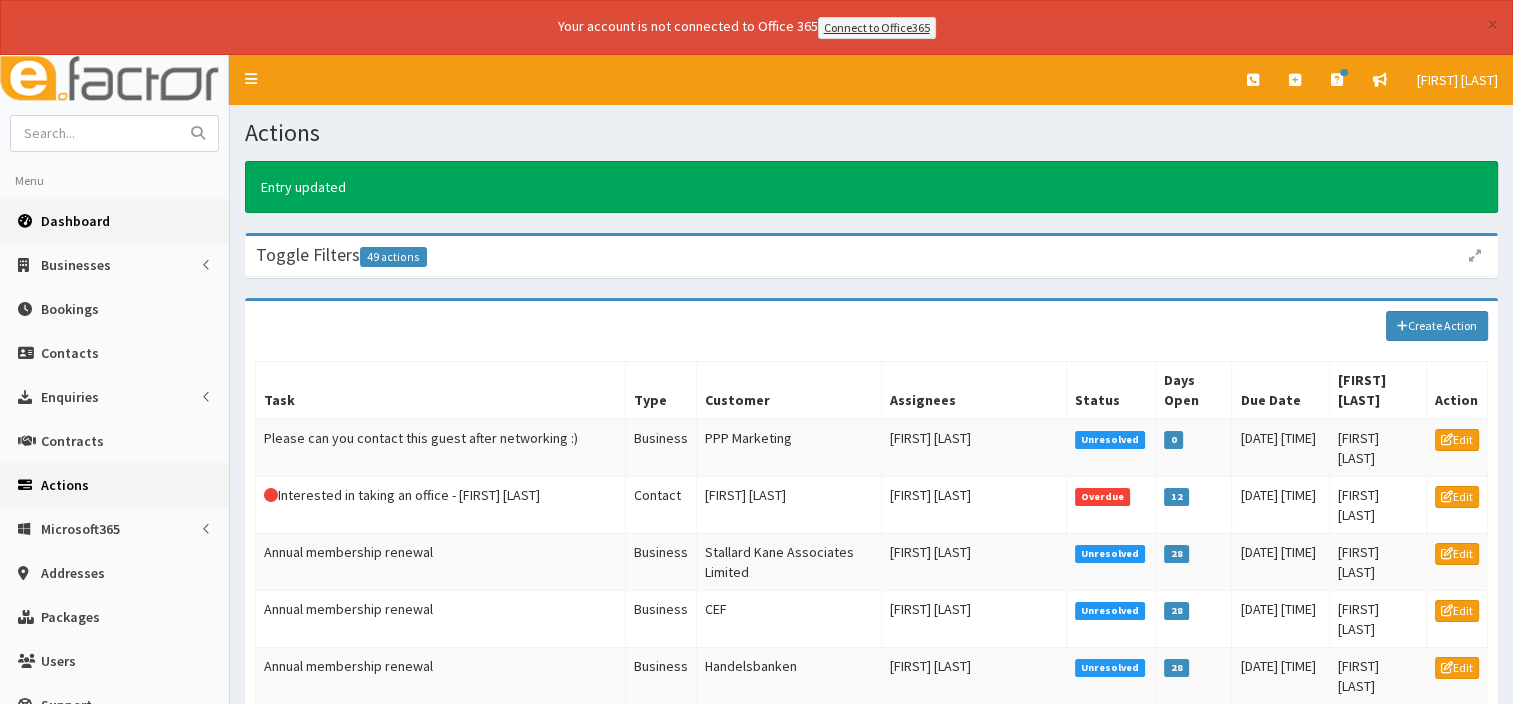 click on "Dashboard" at bounding box center (75, 221) 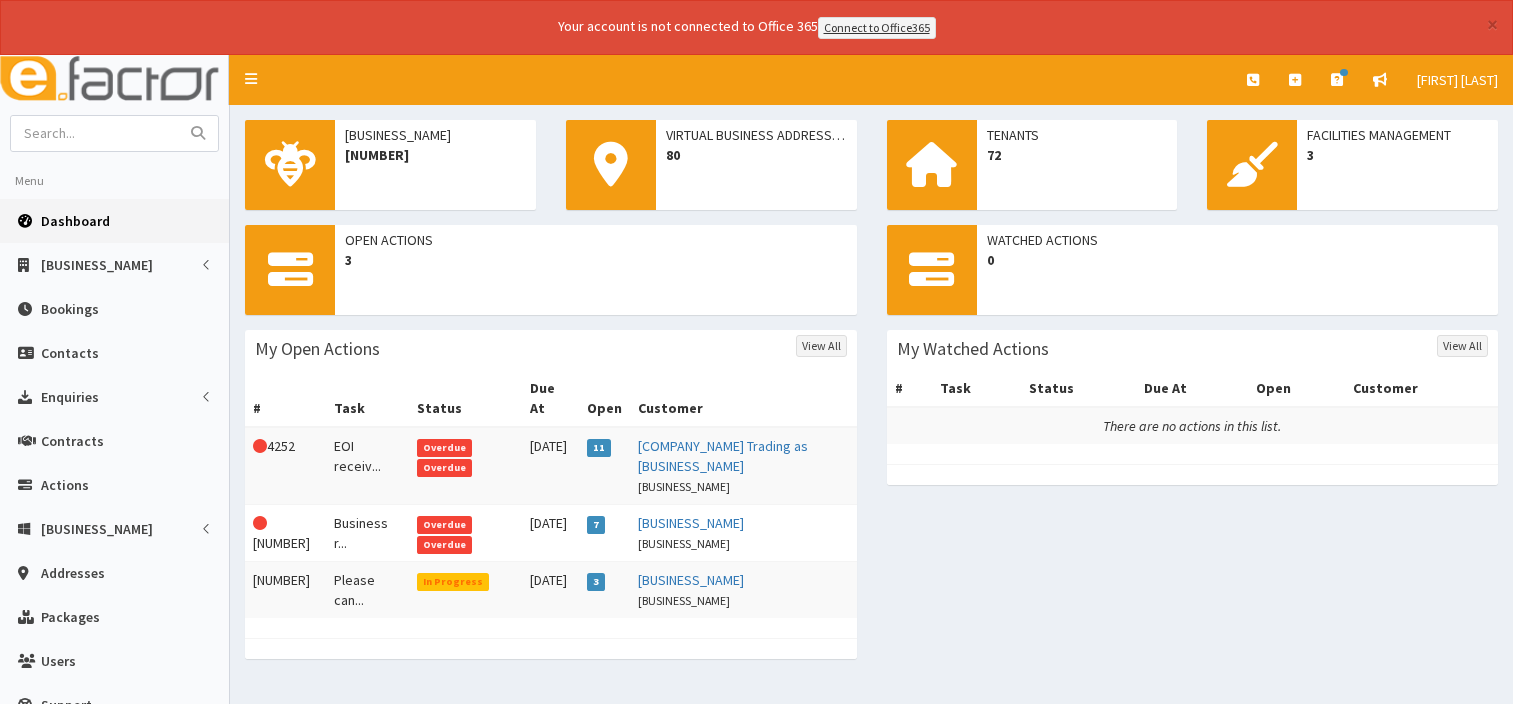 scroll, scrollTop: 0, scrollLeft: 0, axis: both 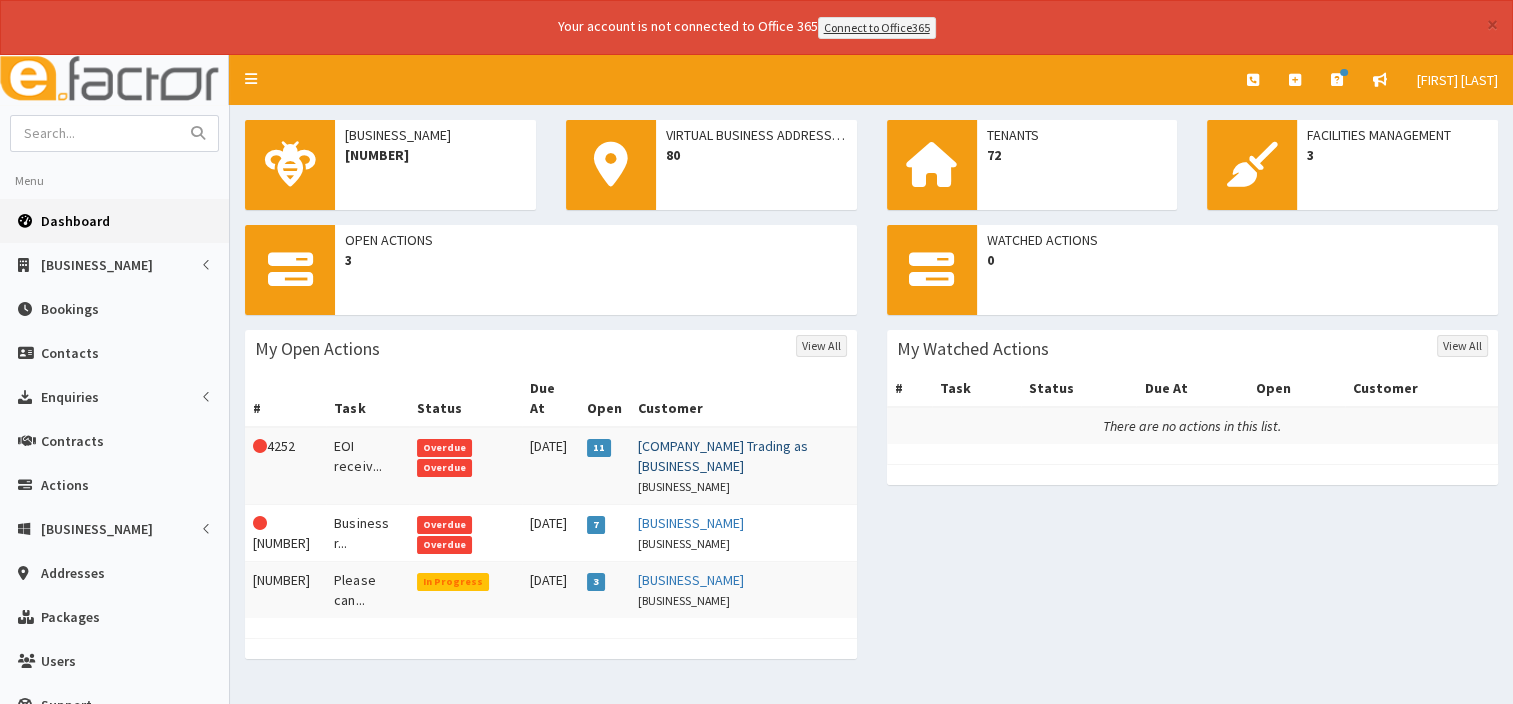 click on "Parkington Catering Ltd Trading as Ricks Rebrewed Cafe" at bounding box center (723, 456) 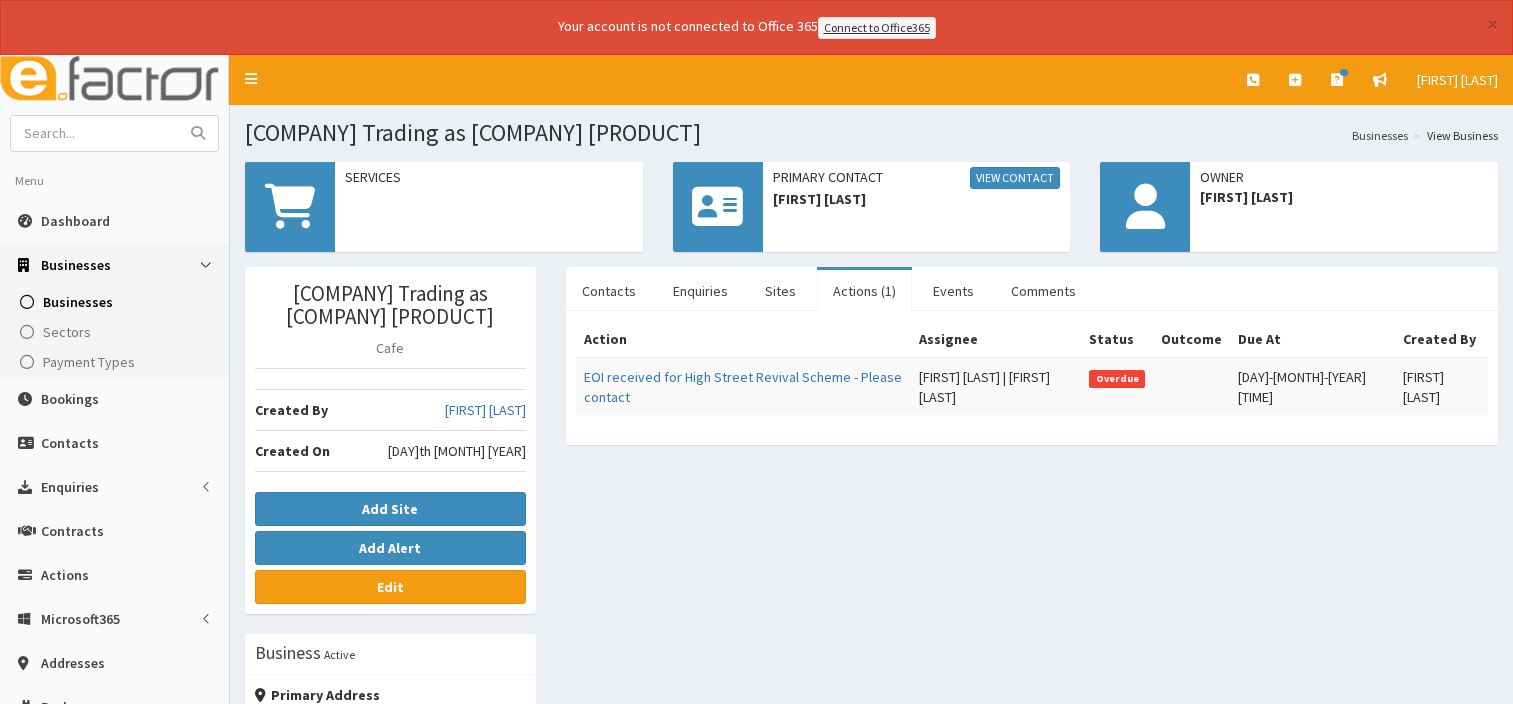 scroll, scrollTop: 0, scrollLeft: 0, axis: both 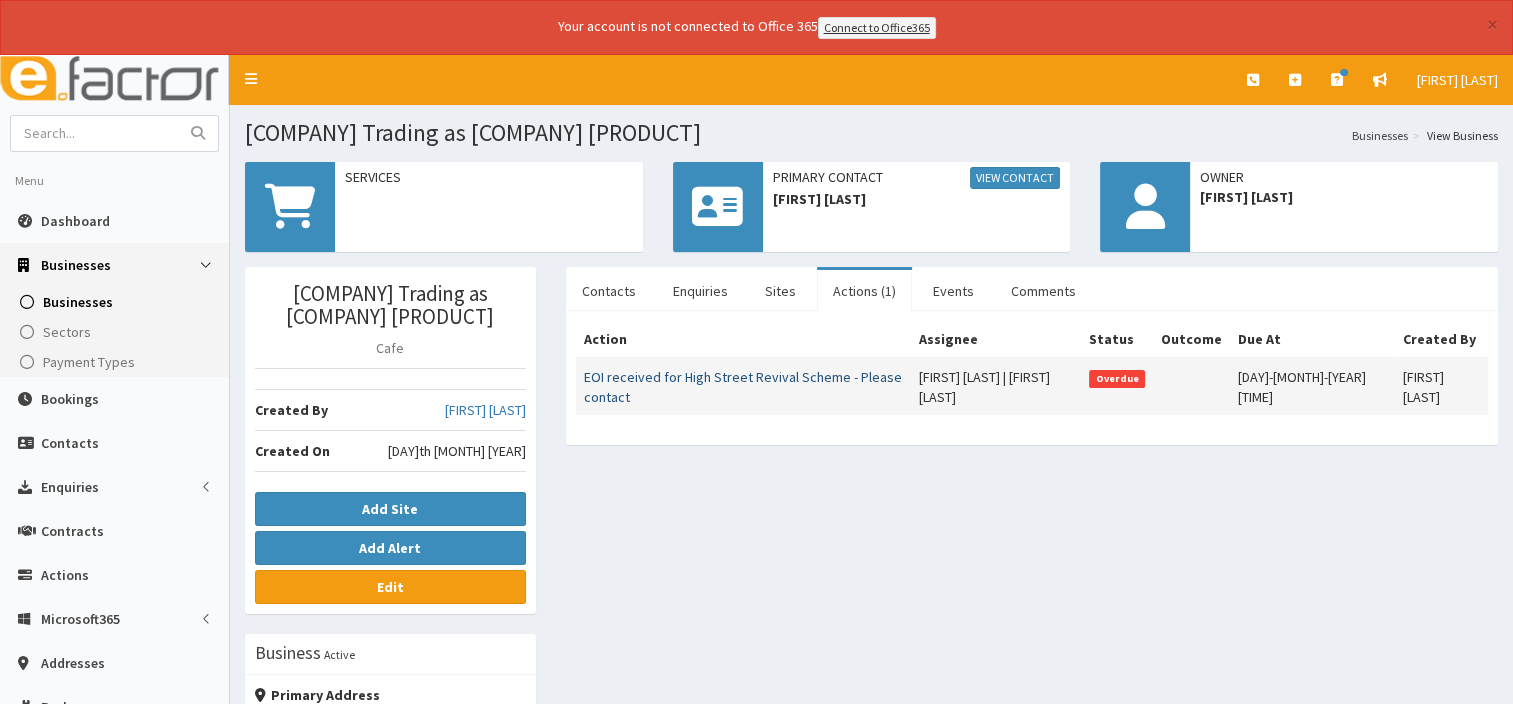 click on "EOI received for High Street Revival Scheme - Please contact" at bounding box center (743, 387) 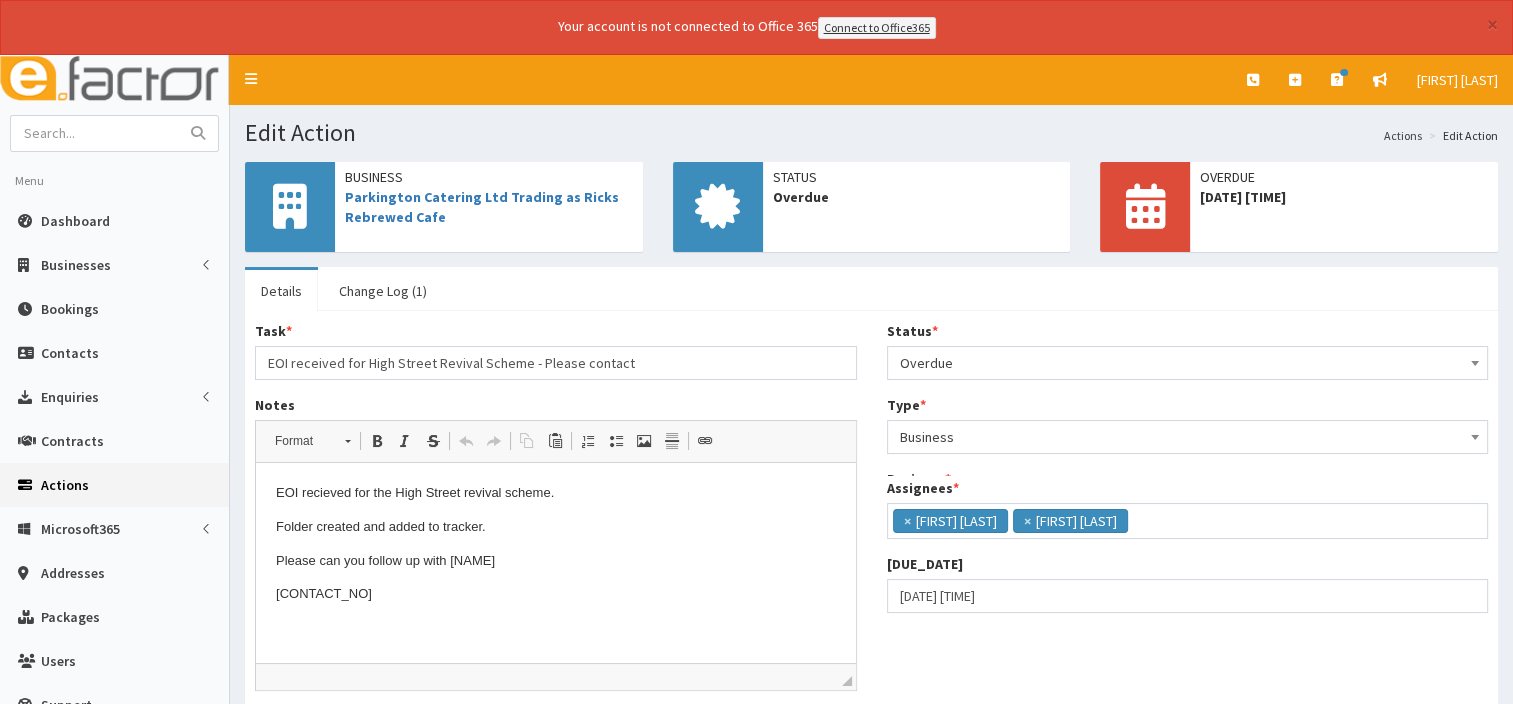 scroll, scrollTop: 0, scrollLeft: 0, axis: both 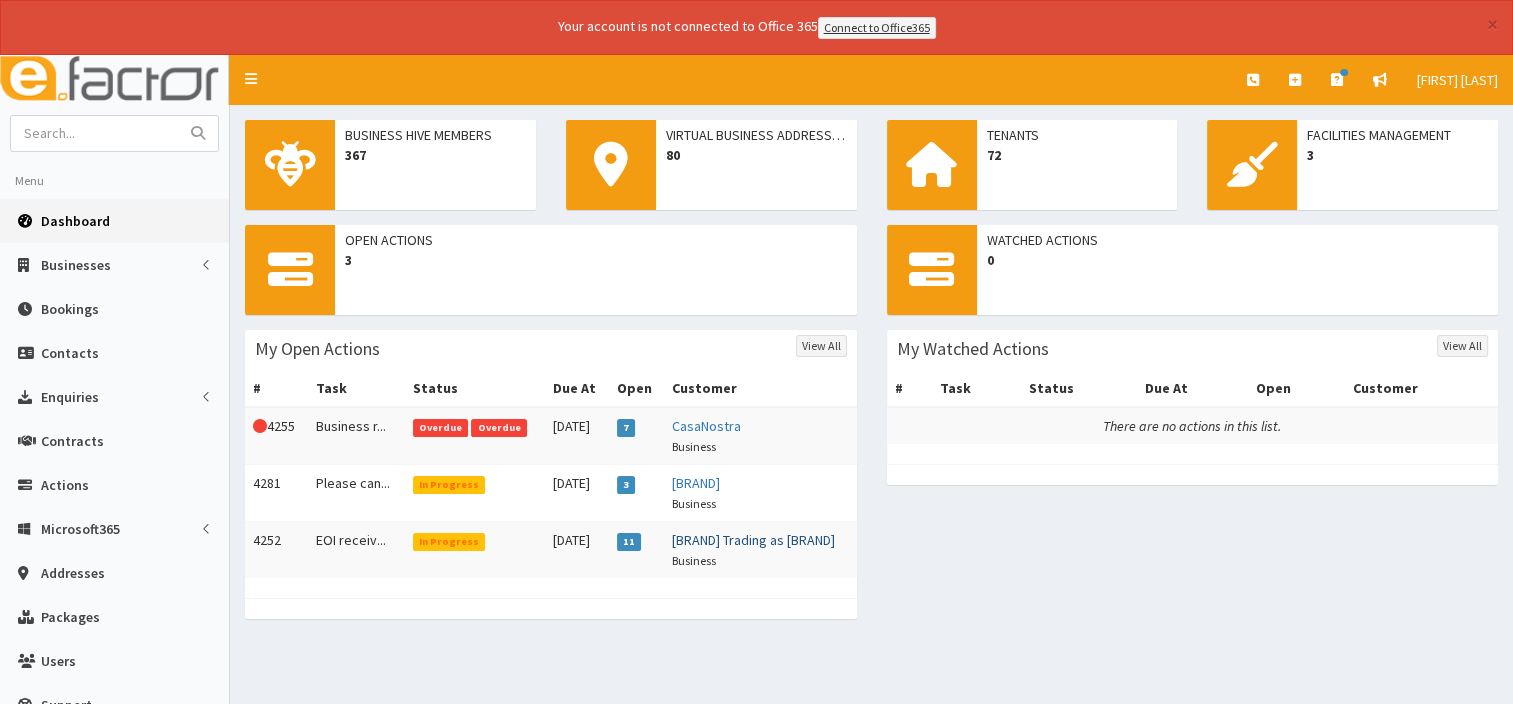 click on "Parkington Catering Ltd Trading as Ricks Rebrewed Cafe" at bounding box center [753, 540] 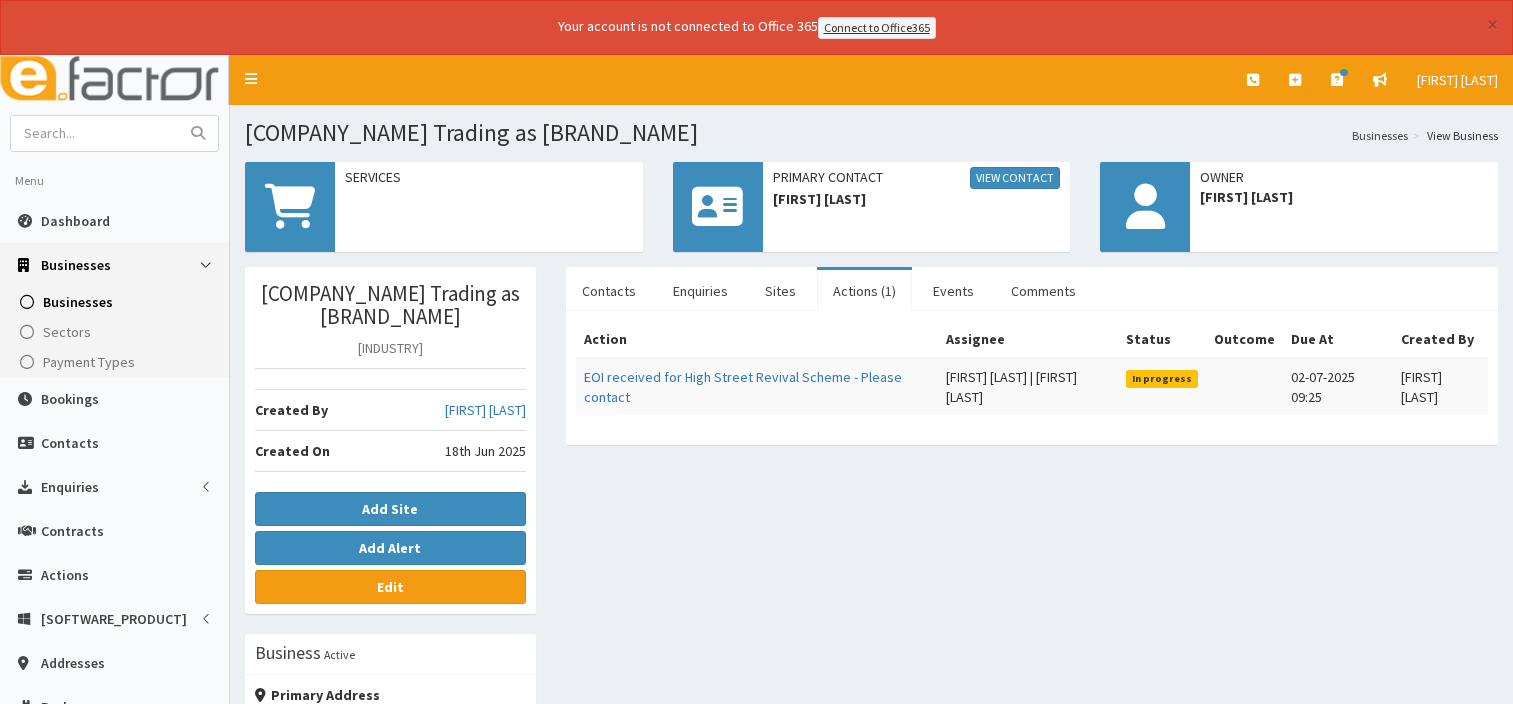 scroll, scrollTop: 0, scrollLeft: 0, axis: both 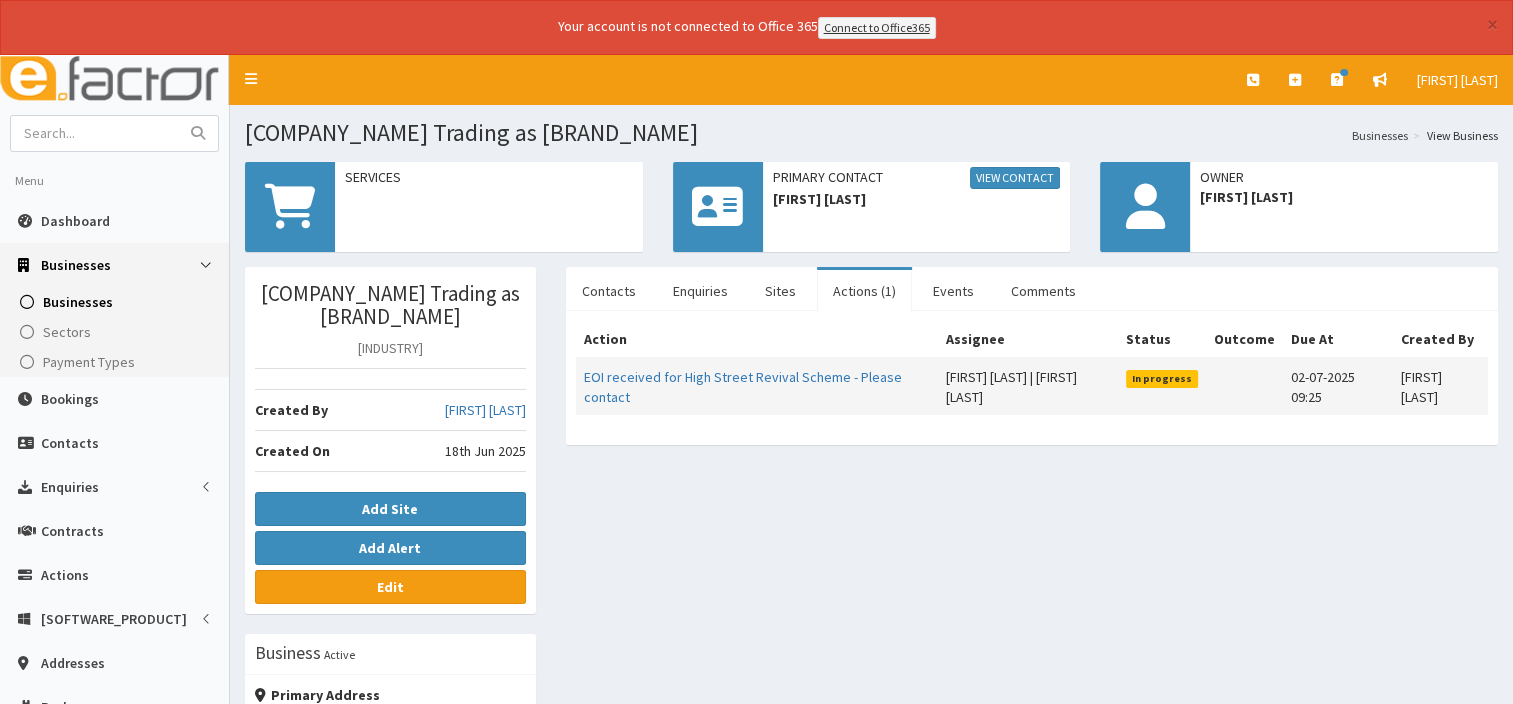 click on "Gina Waterhouse | Paul Slade" at bounding box center (1028, 386) 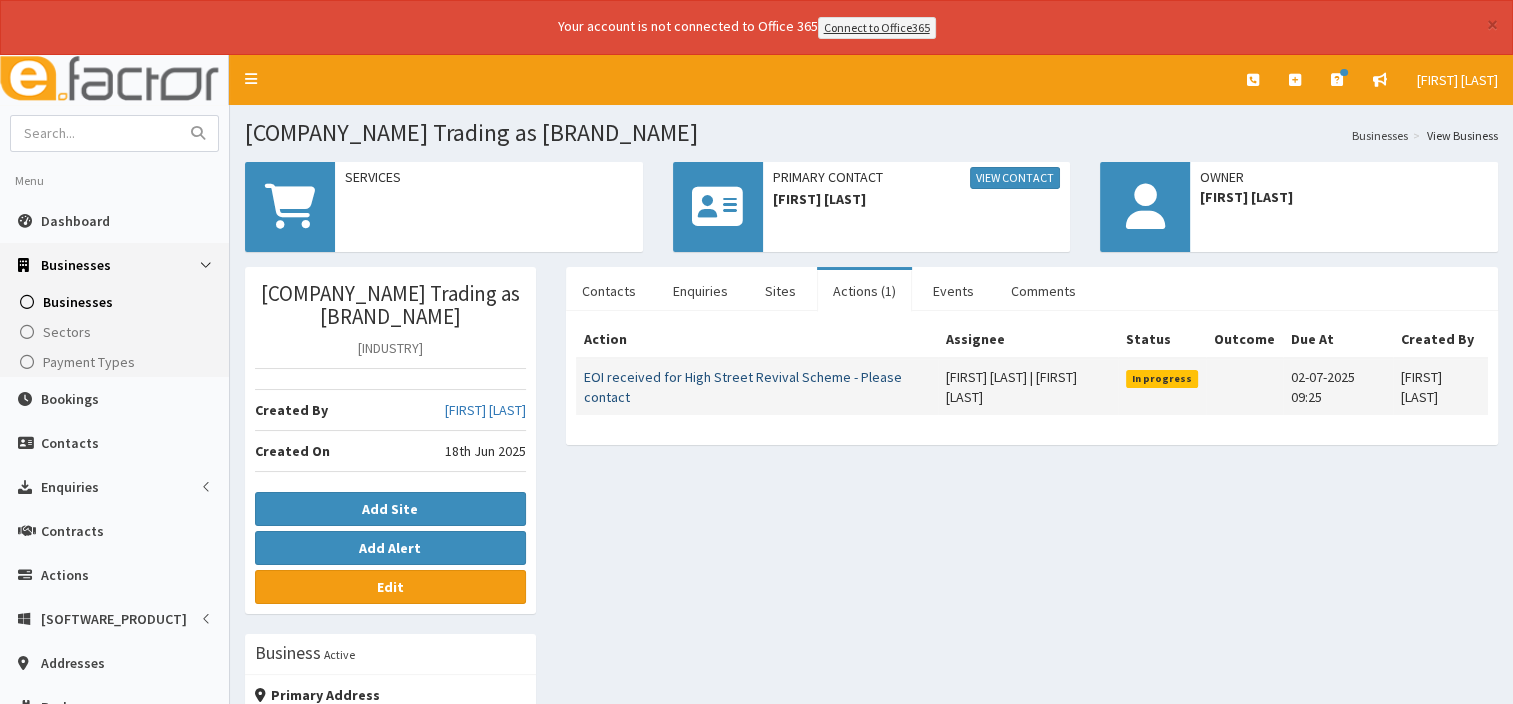 click on "EOI received for High Street Revival Scheme - Please contact" at bounding box center (743, 387) 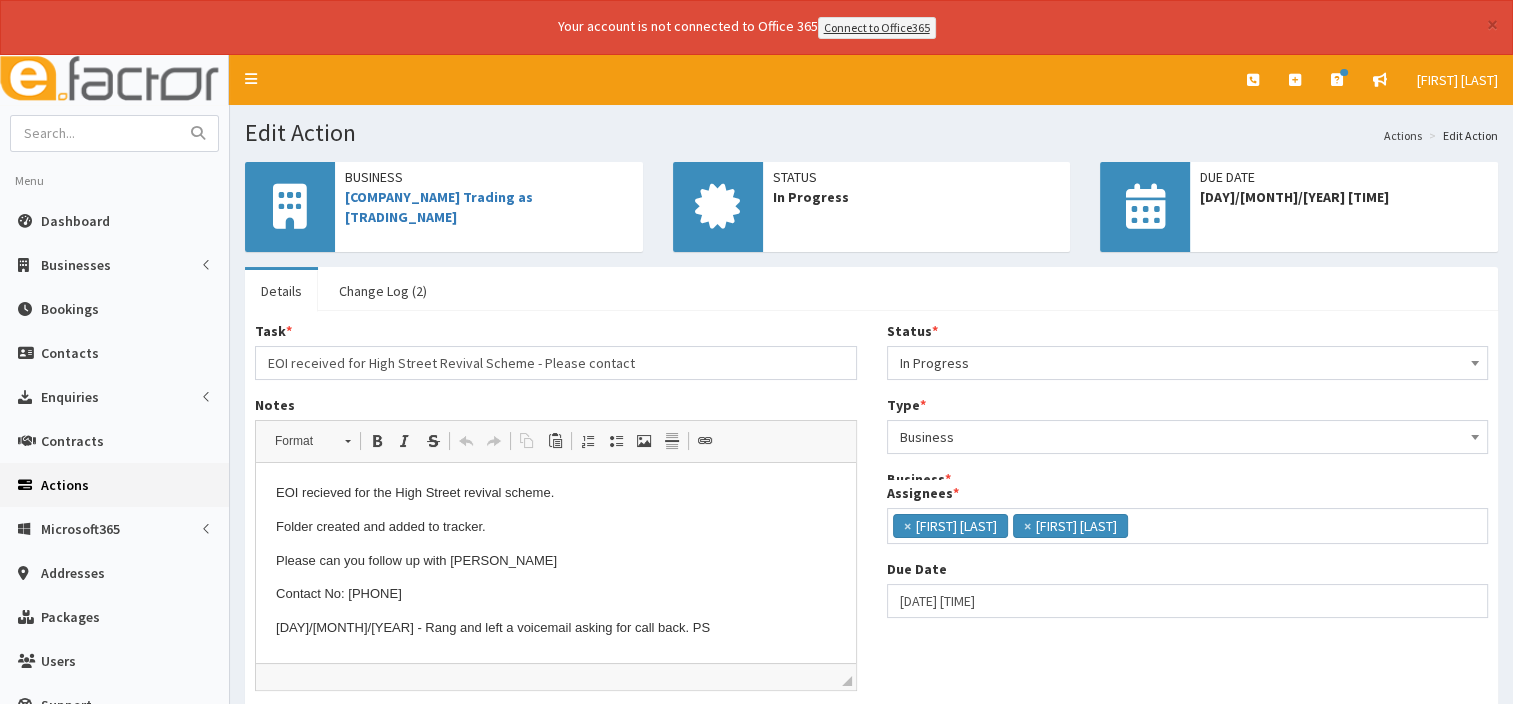 scroll, scrollTop: 0, scrollLeft: 0, axis: both 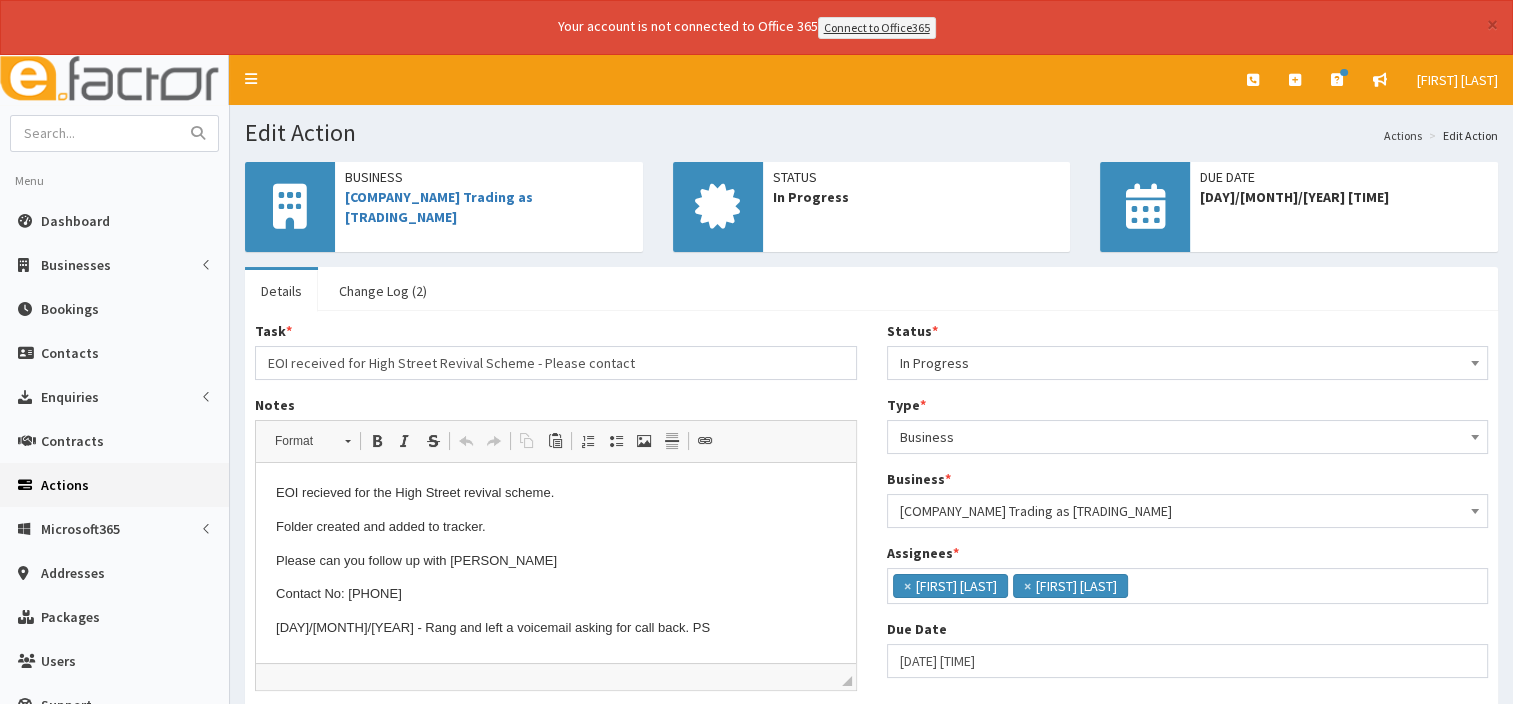 click at bounding box center [1475, 363] 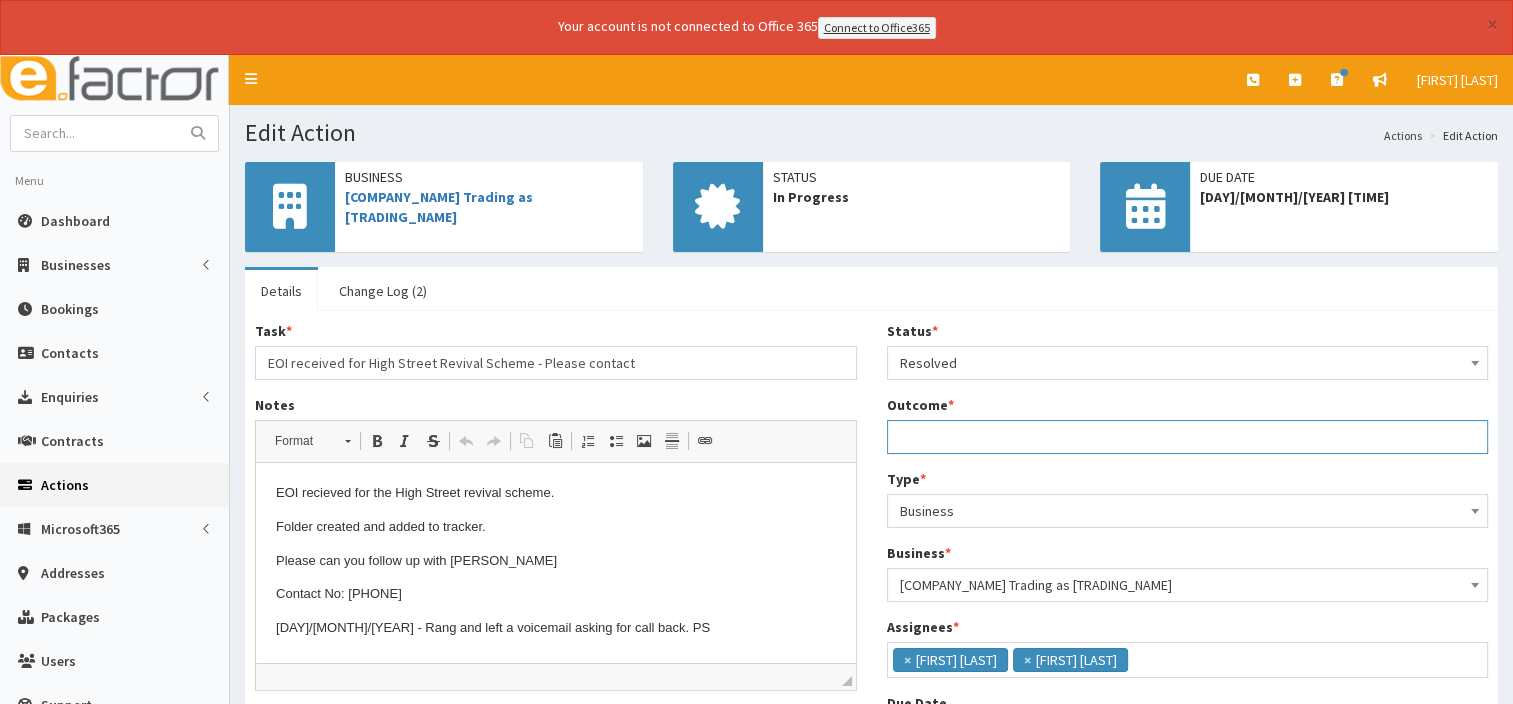 click on "Outcome  *" at bounding box center (1188, 437) 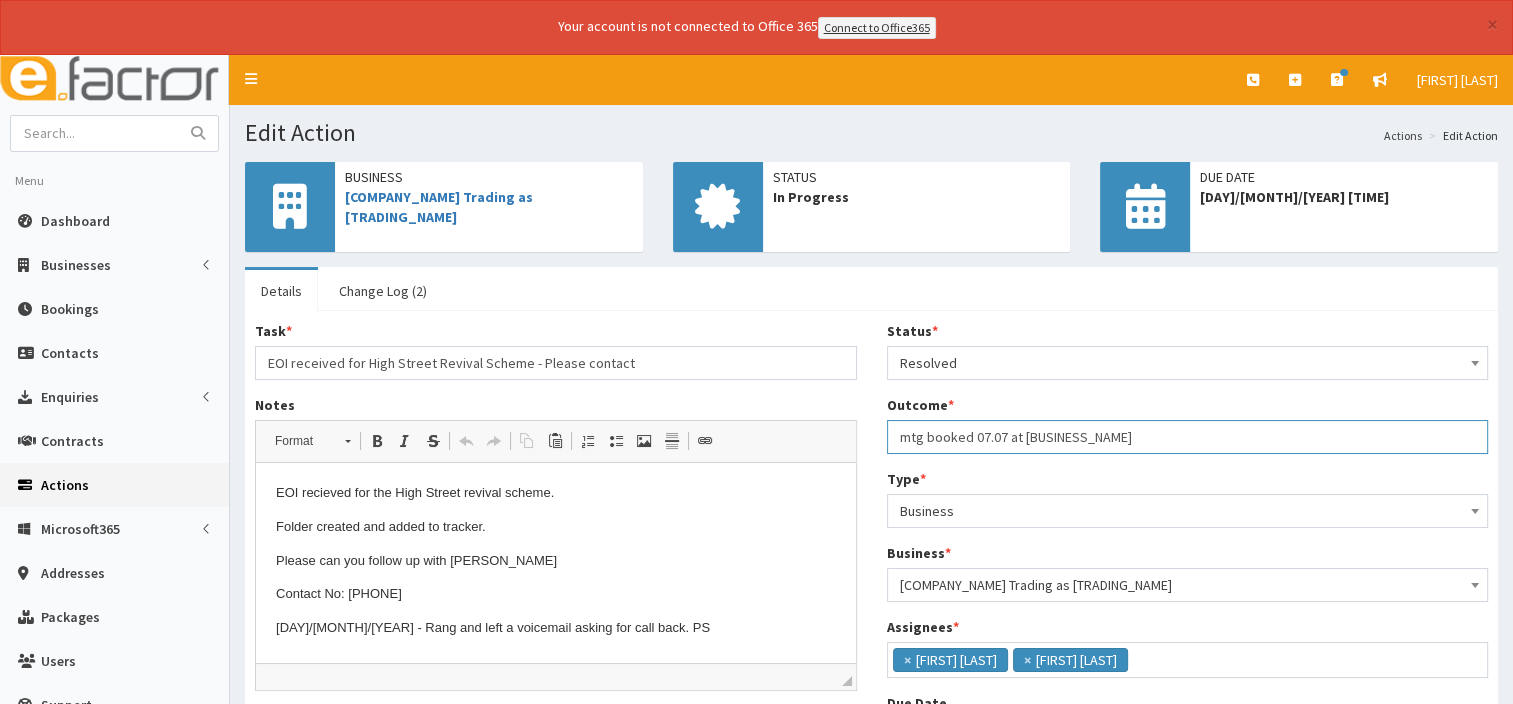 scroll, scrollTop: 191, scrollLeft: 0, axis: vertical 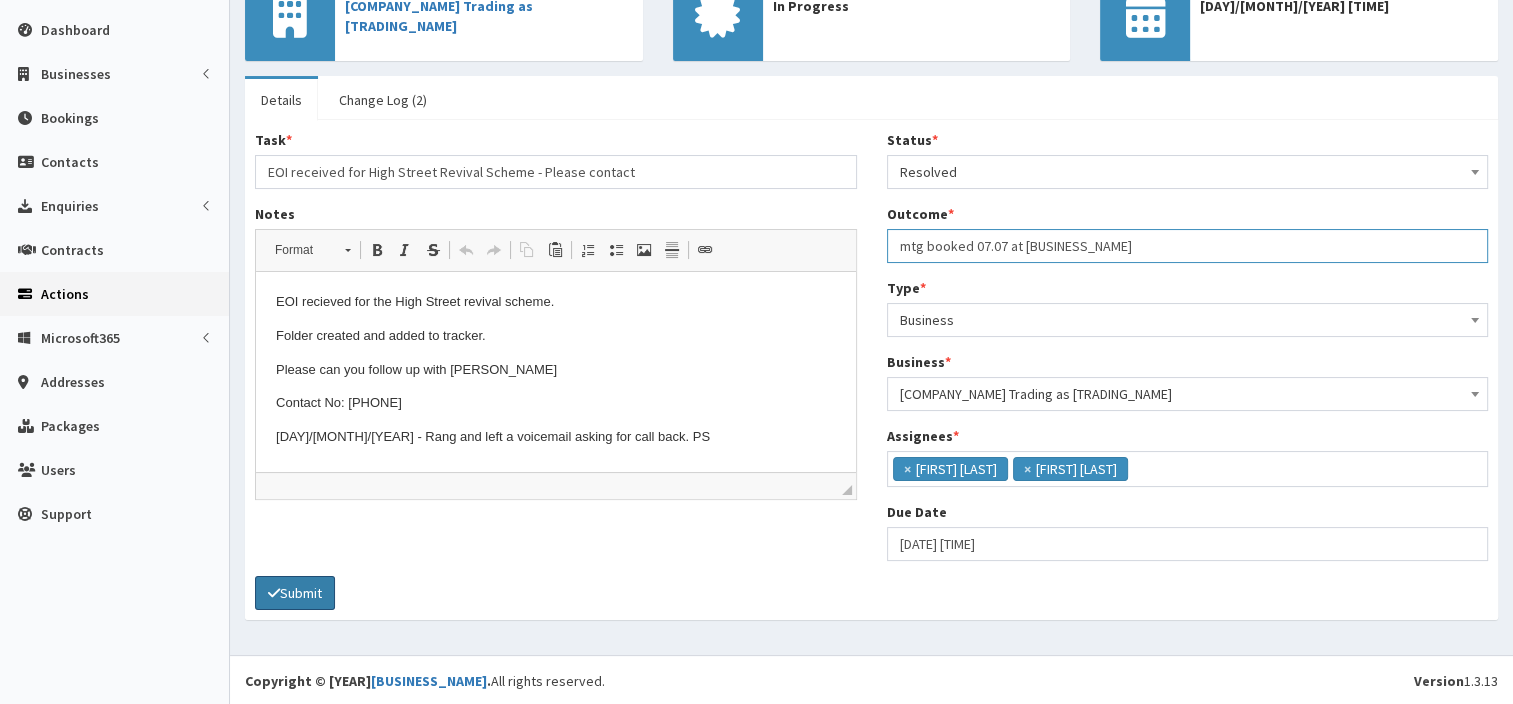 type on "mtg booked 07.07 at [BUSINESS_NAME]" 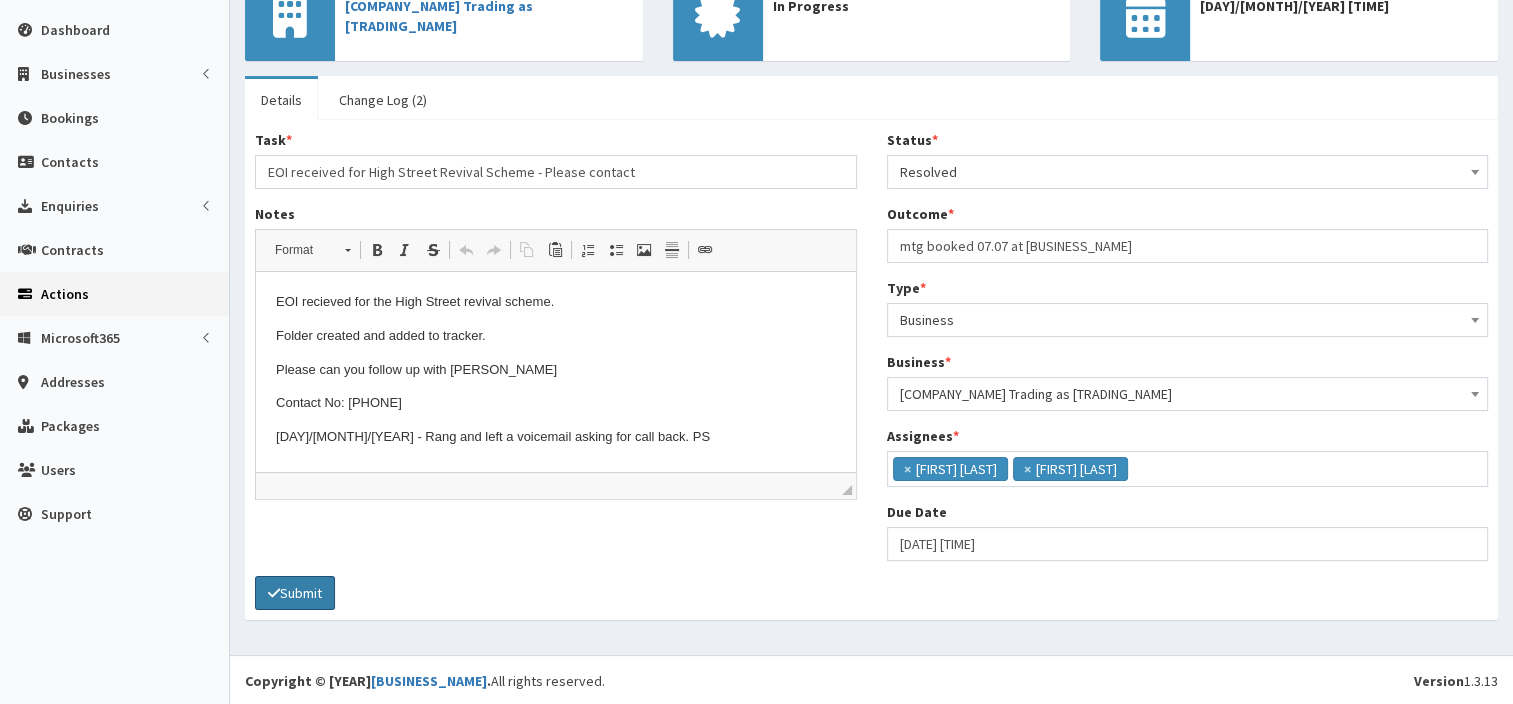 click on "Submit" at bounding box center (295, 593) 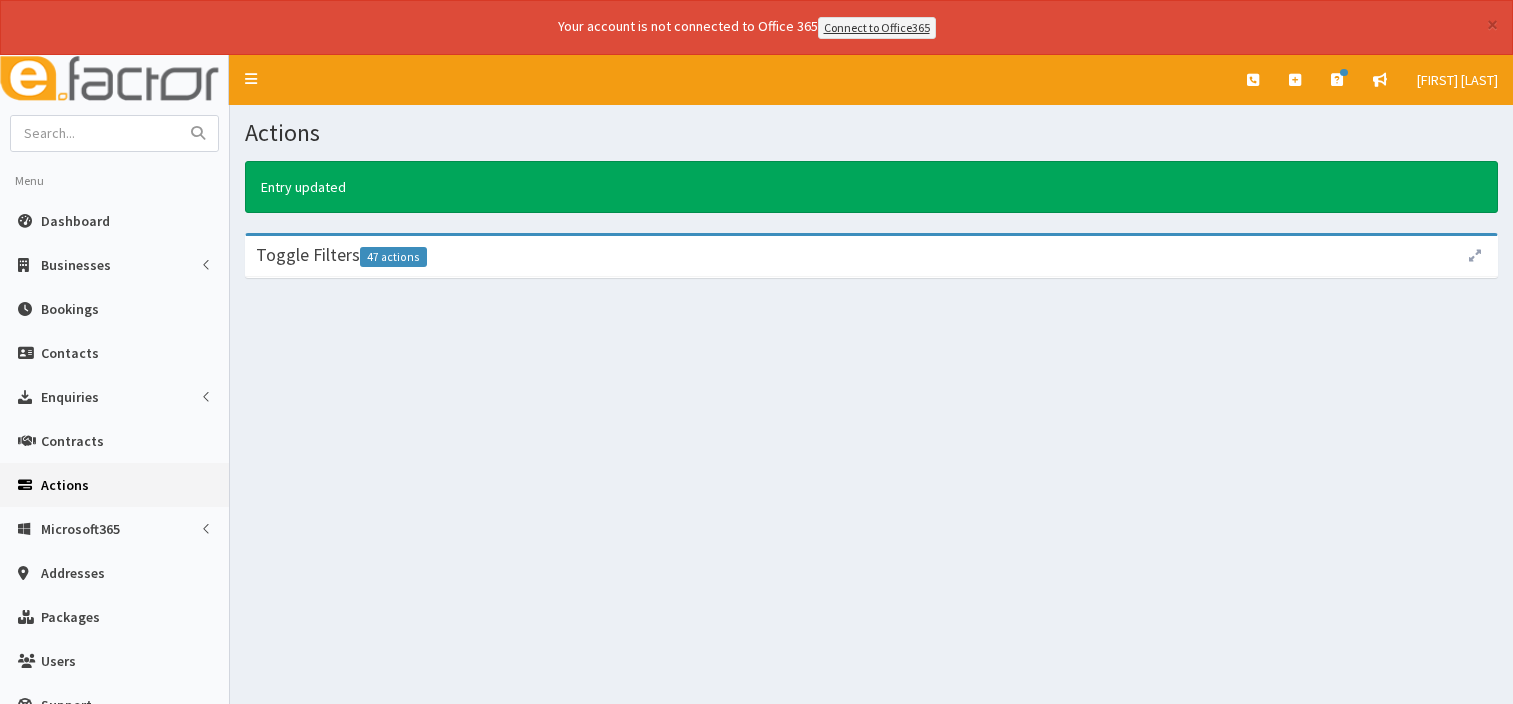 scroll, scrollTop: 0, scrollLeft: 0, axis: both 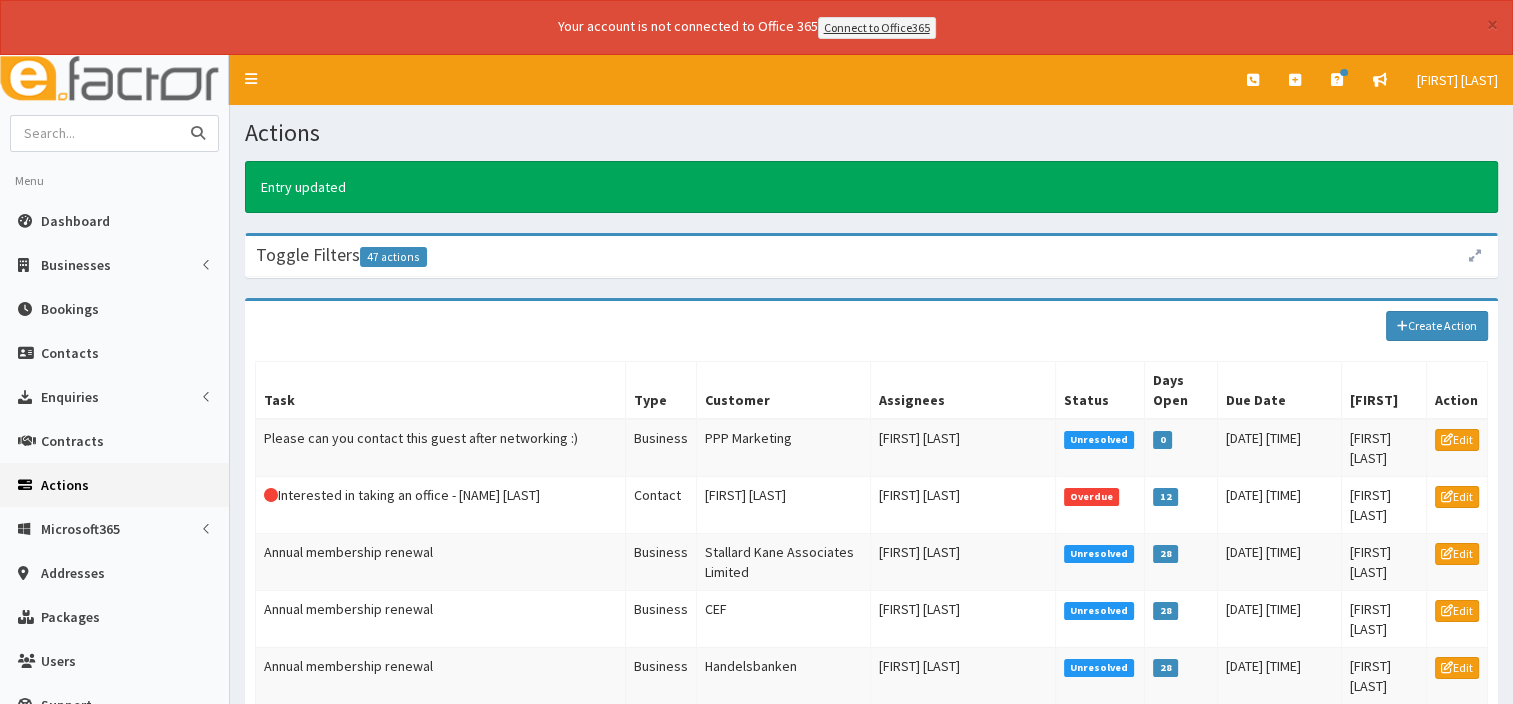 click at bounding box center [95, 133] 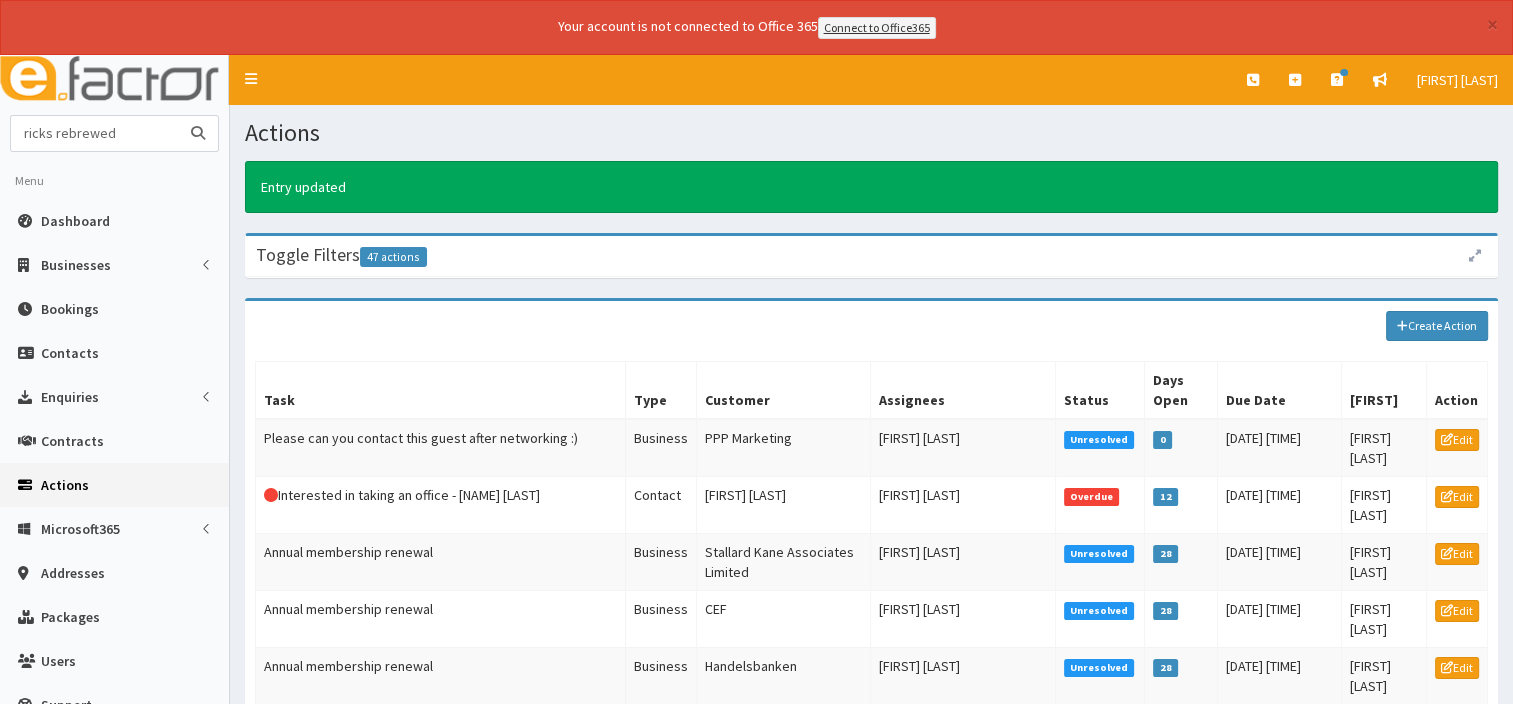 type on "ricks rebrewed" 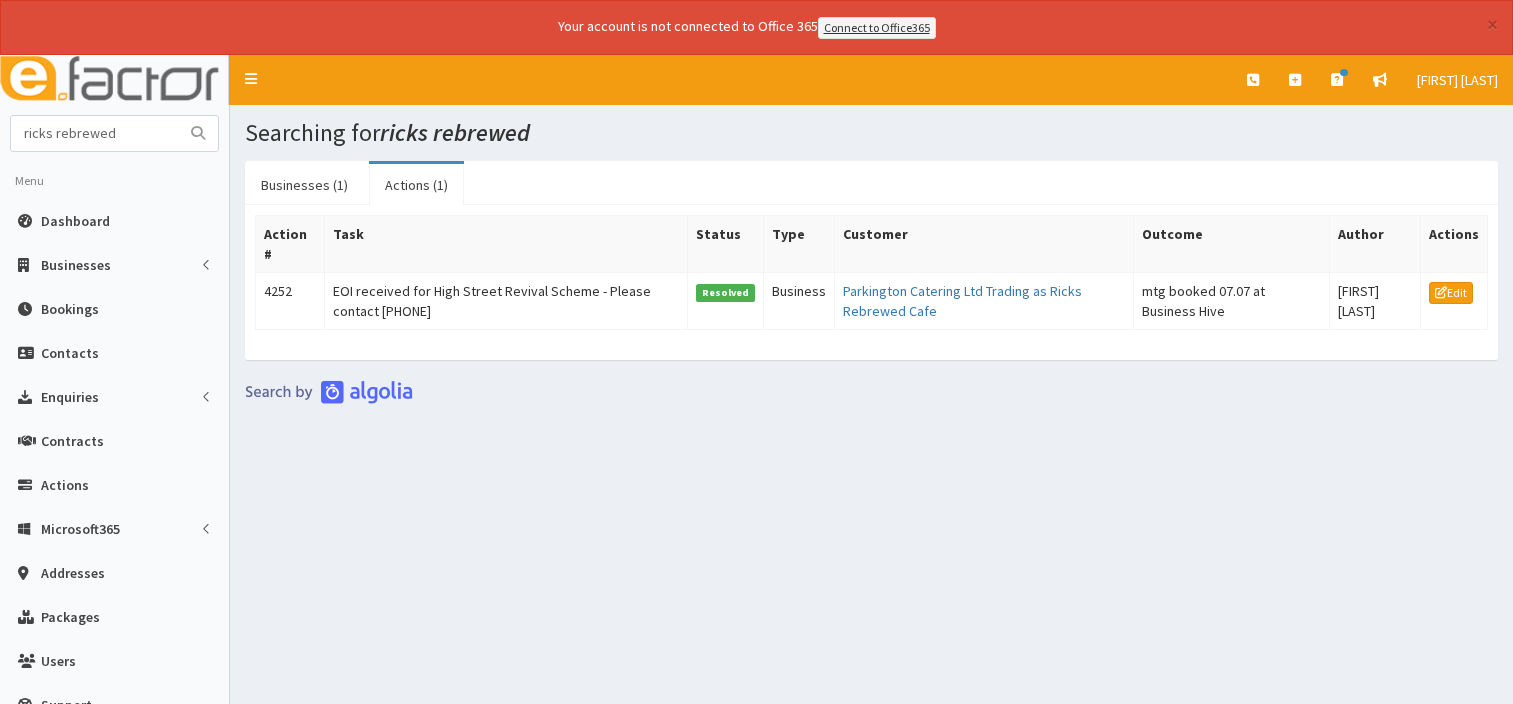 scroll, scrollTop: 0, scrollLeft: 0, axis: both 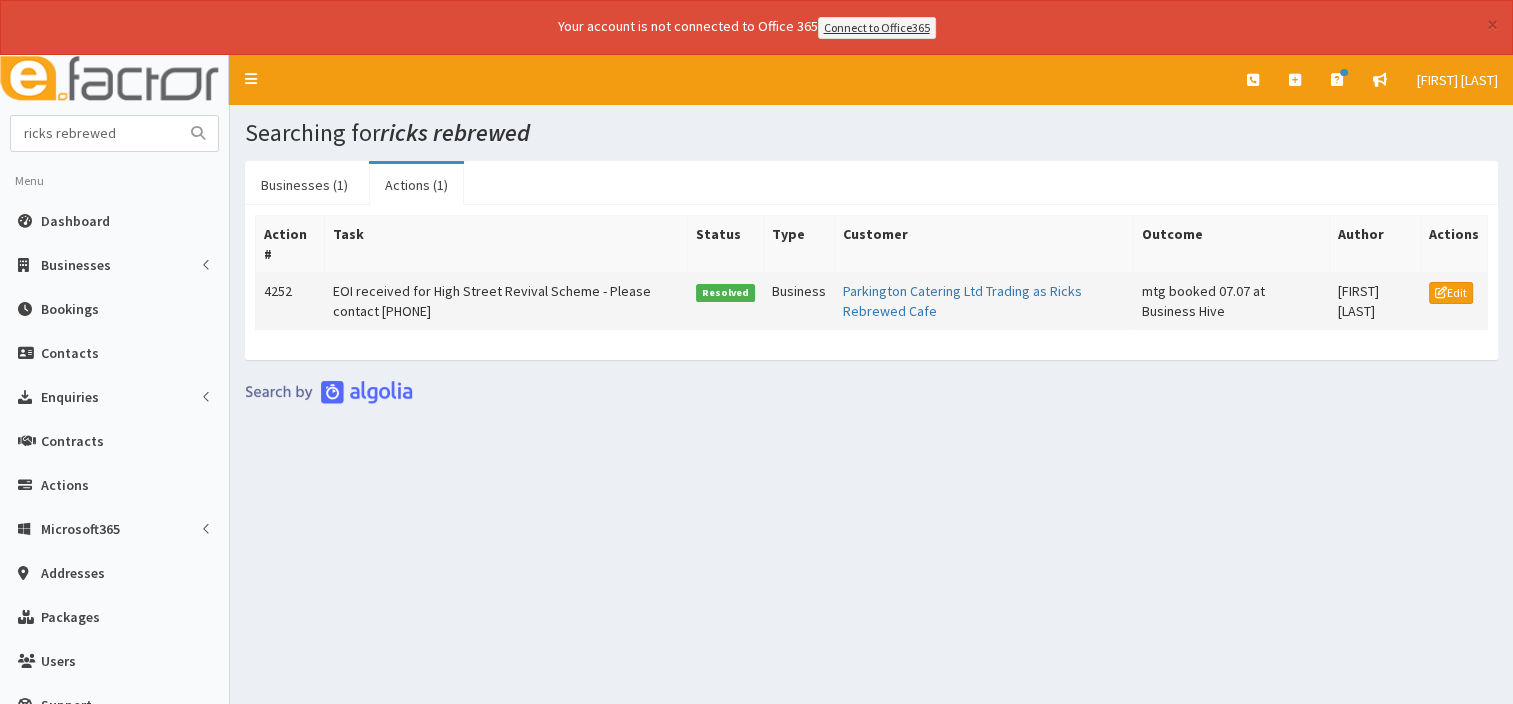 click on "EOI received for High Street Revival Scheme - Please contact" at bounding box center (505, 300) 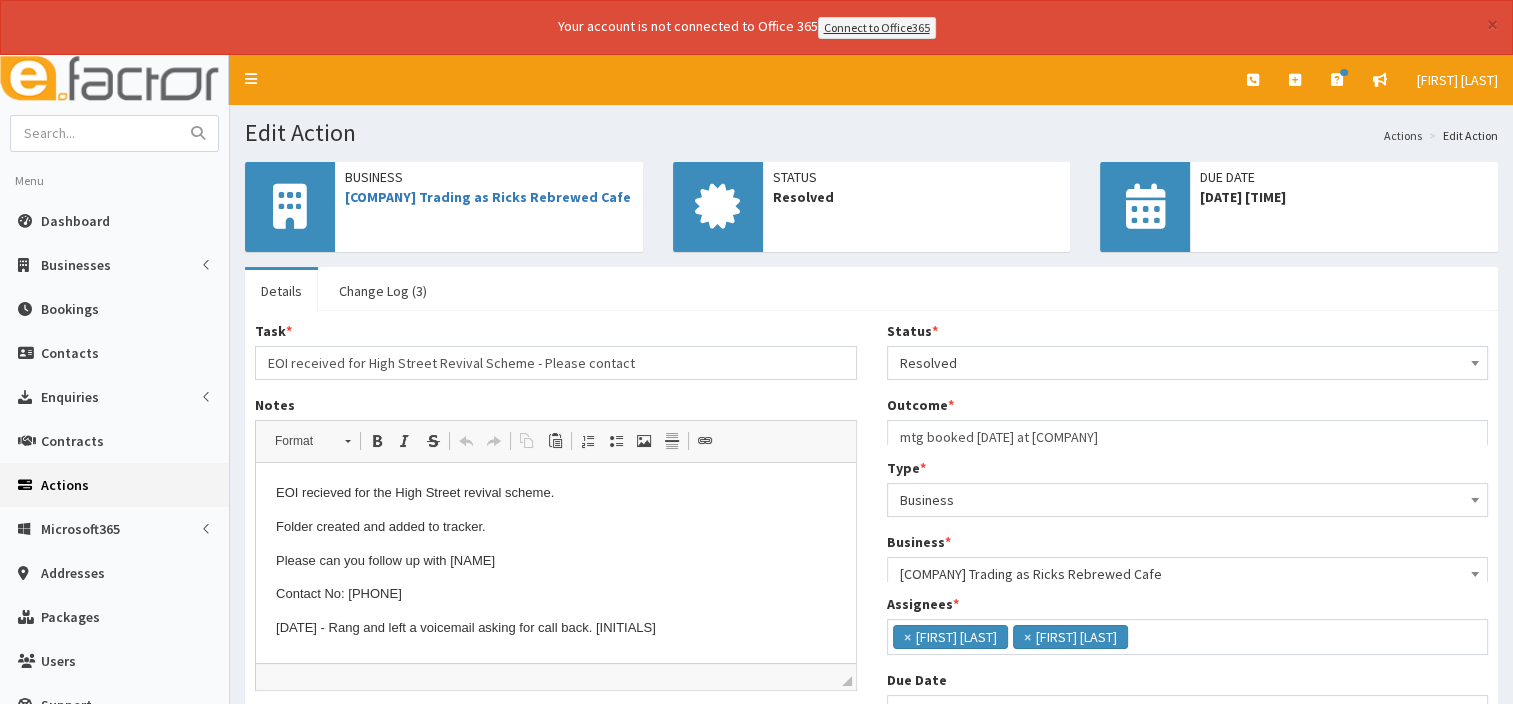 scroll, scrollTop: 0, scrollLeft: 0, axis: both 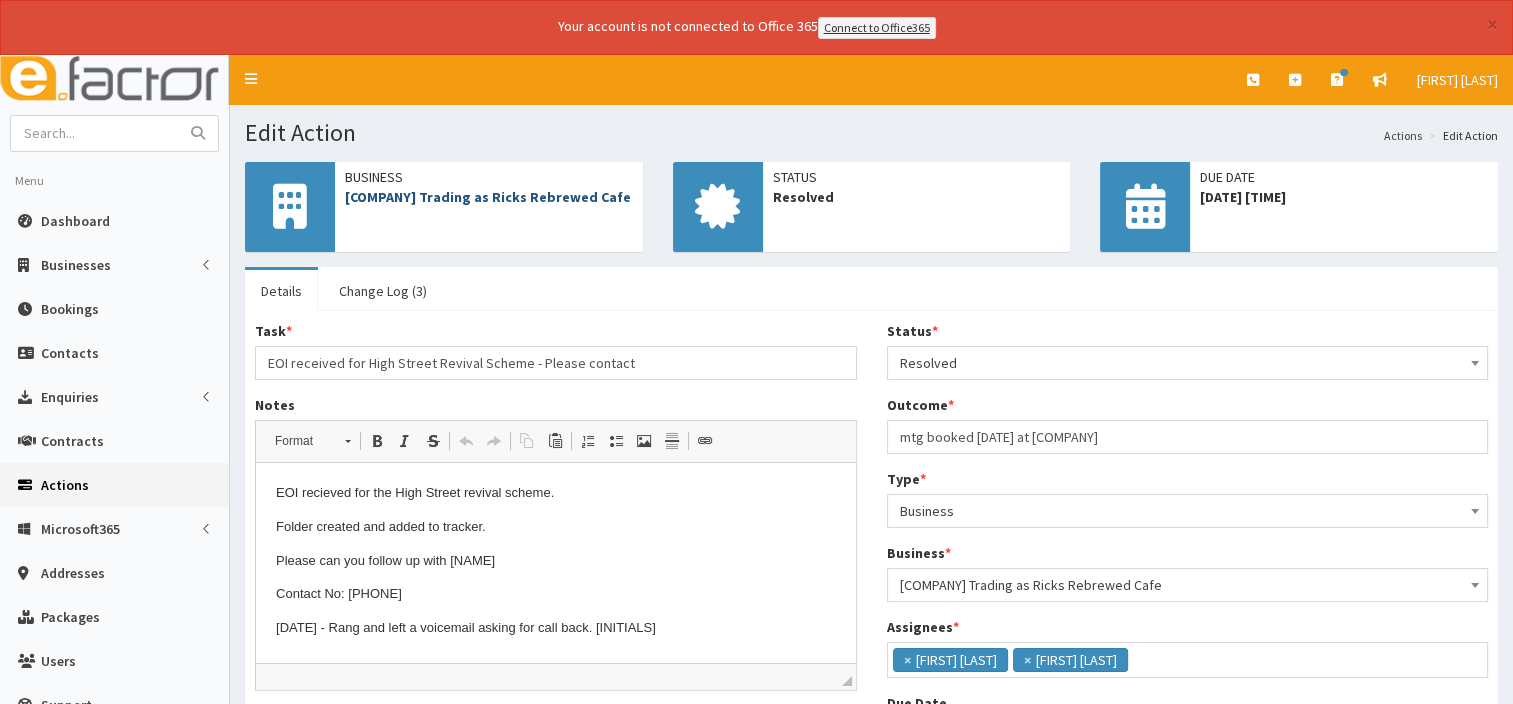 click on "[COMPANY] Trading as Ricks Rebrewed Cafe" at bounding box center (488, 197) 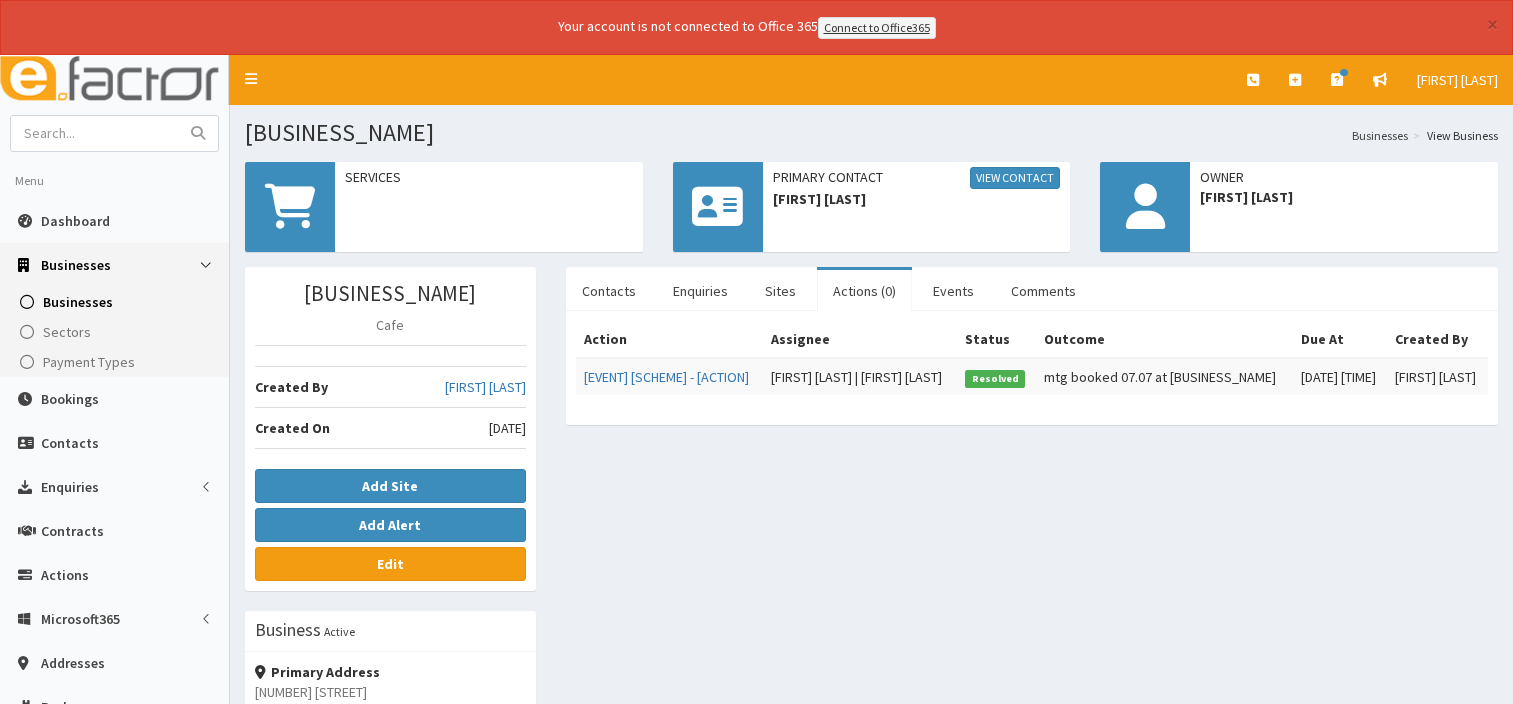 scroll, scrollTop: 0, scrollLeft: 0, axis: both 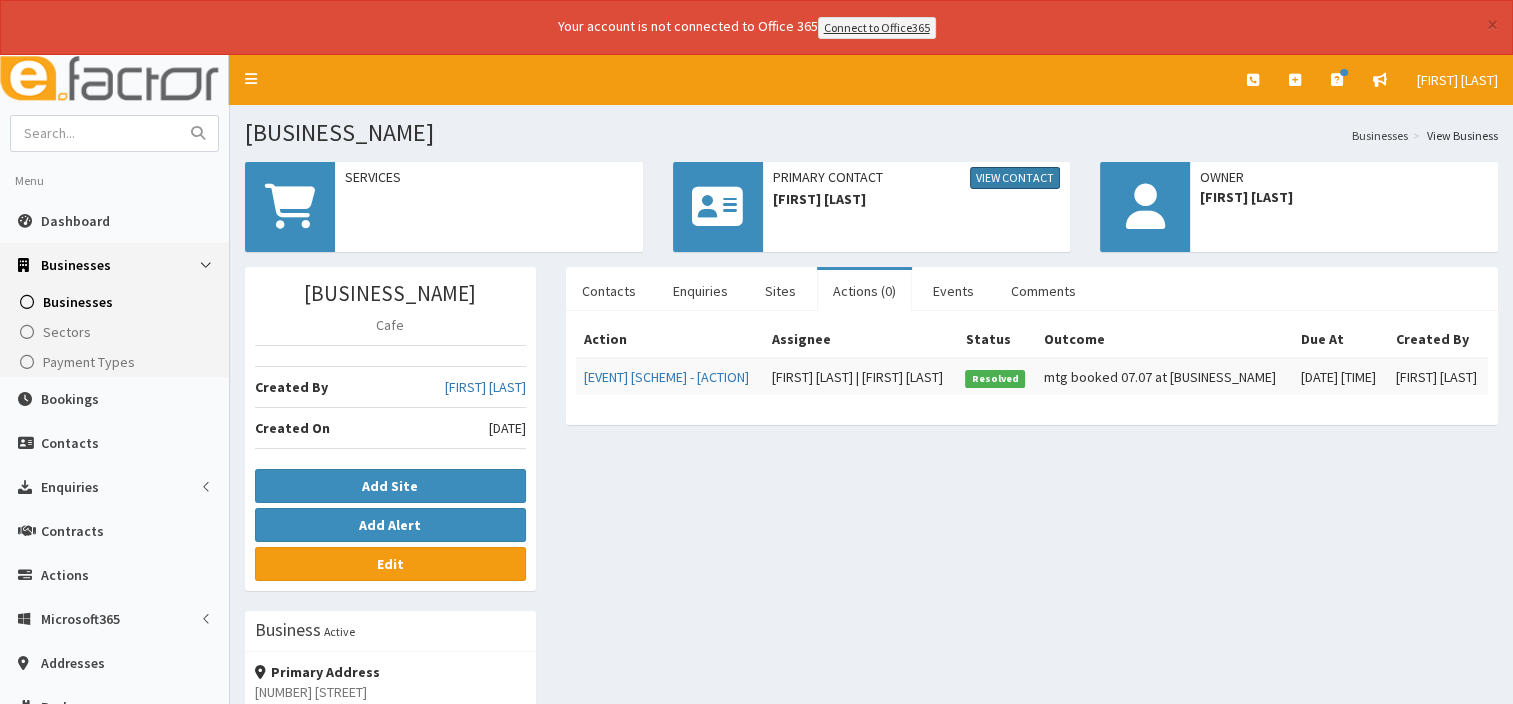 click on "View Contact" at bounding box center (1015, 178) 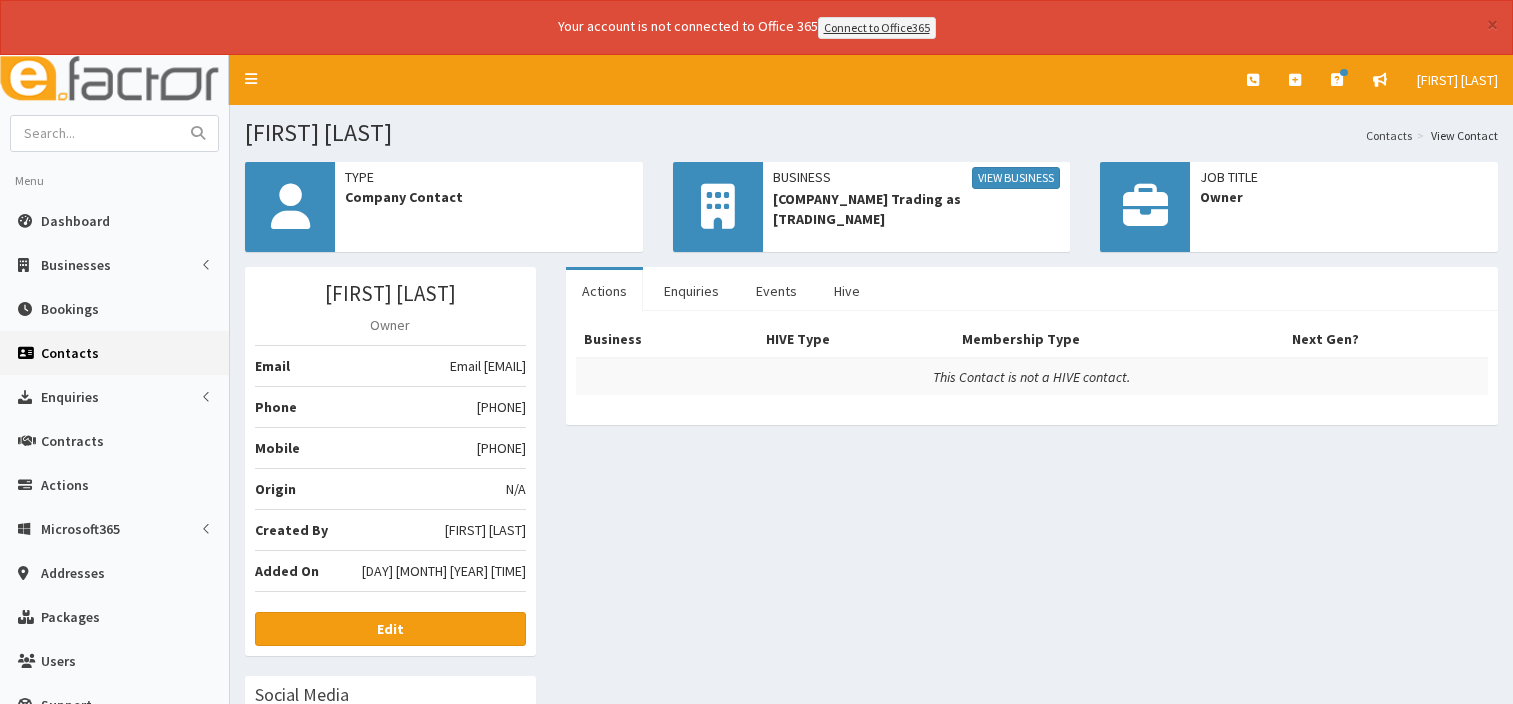 scroll, scrollTop: 0, scrollLeft: 0, axis: both 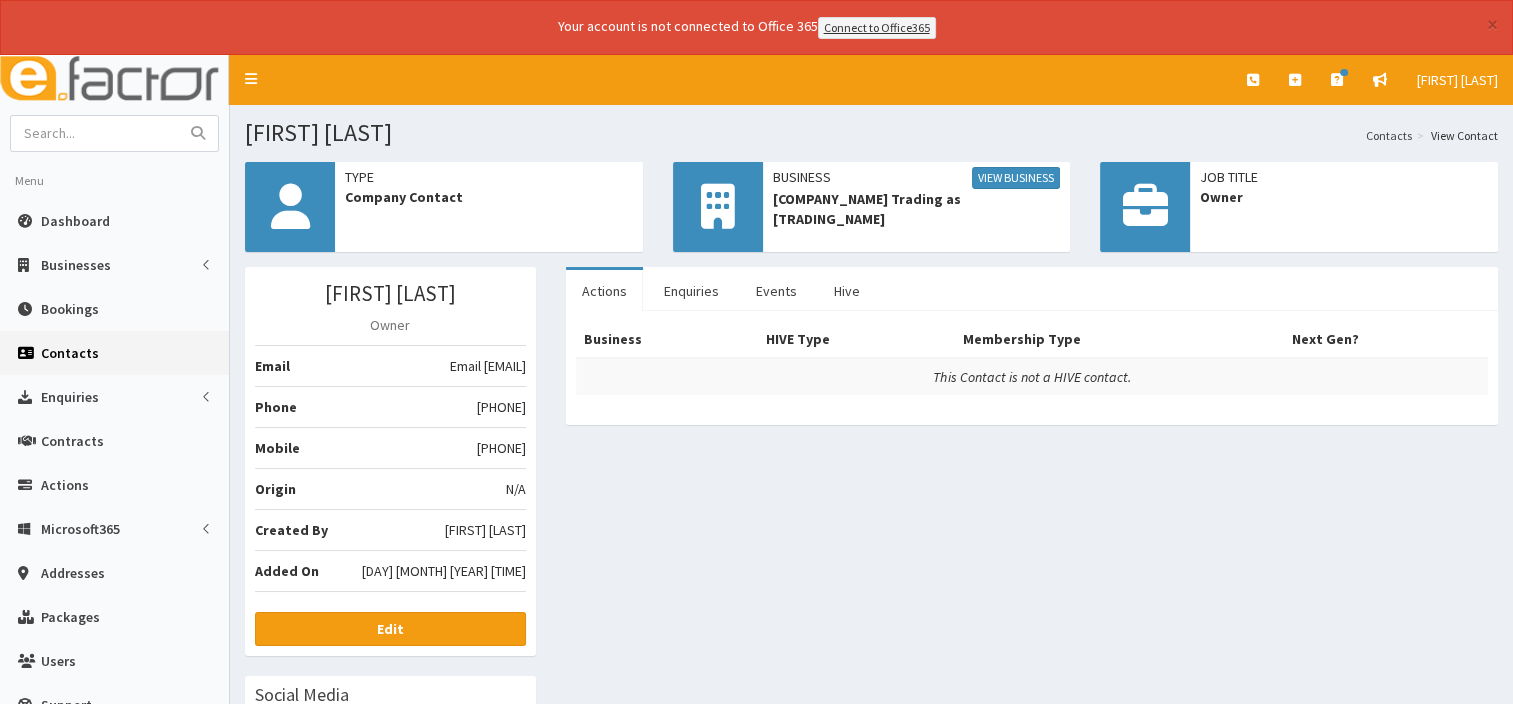 drag, startPoint x: 376, startPoint y: 360, endPoint x: 521, endPoint y: 368, distance: 145.22052 